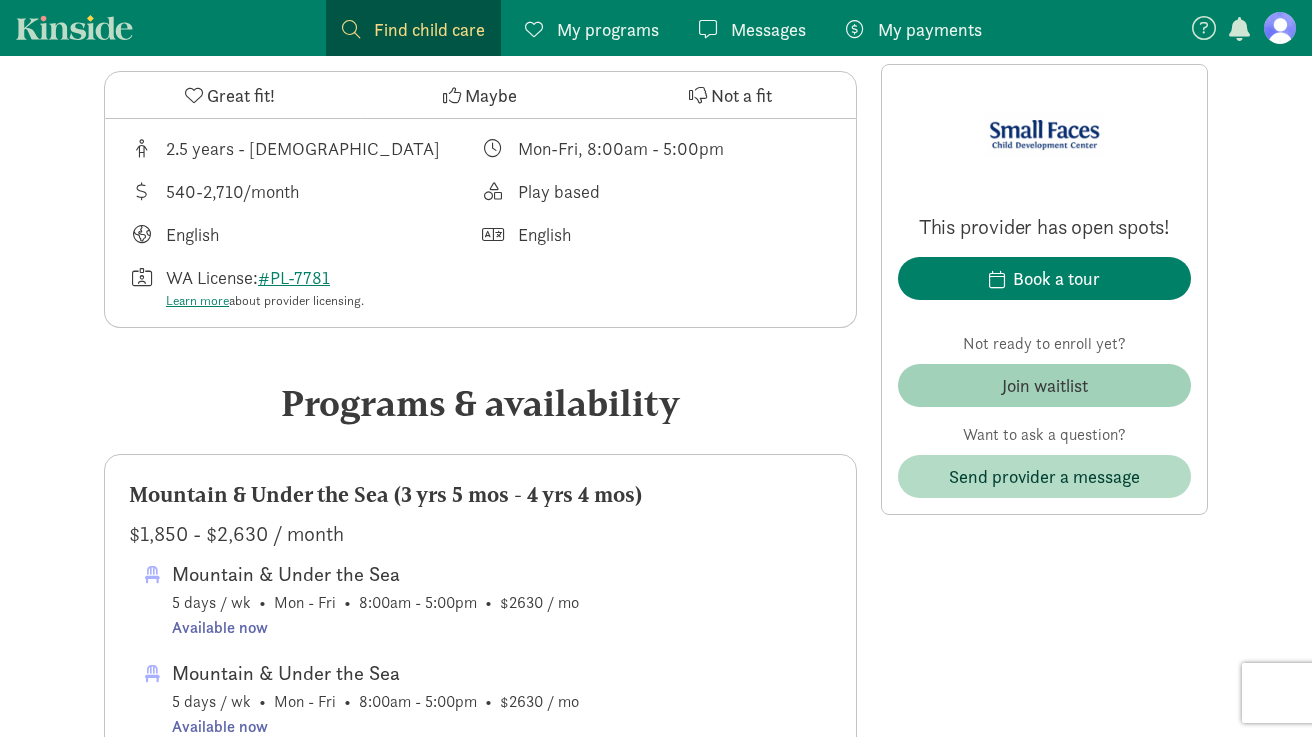 scroll, scrollTop: 571, scrollLeft: 0, axis: vertical 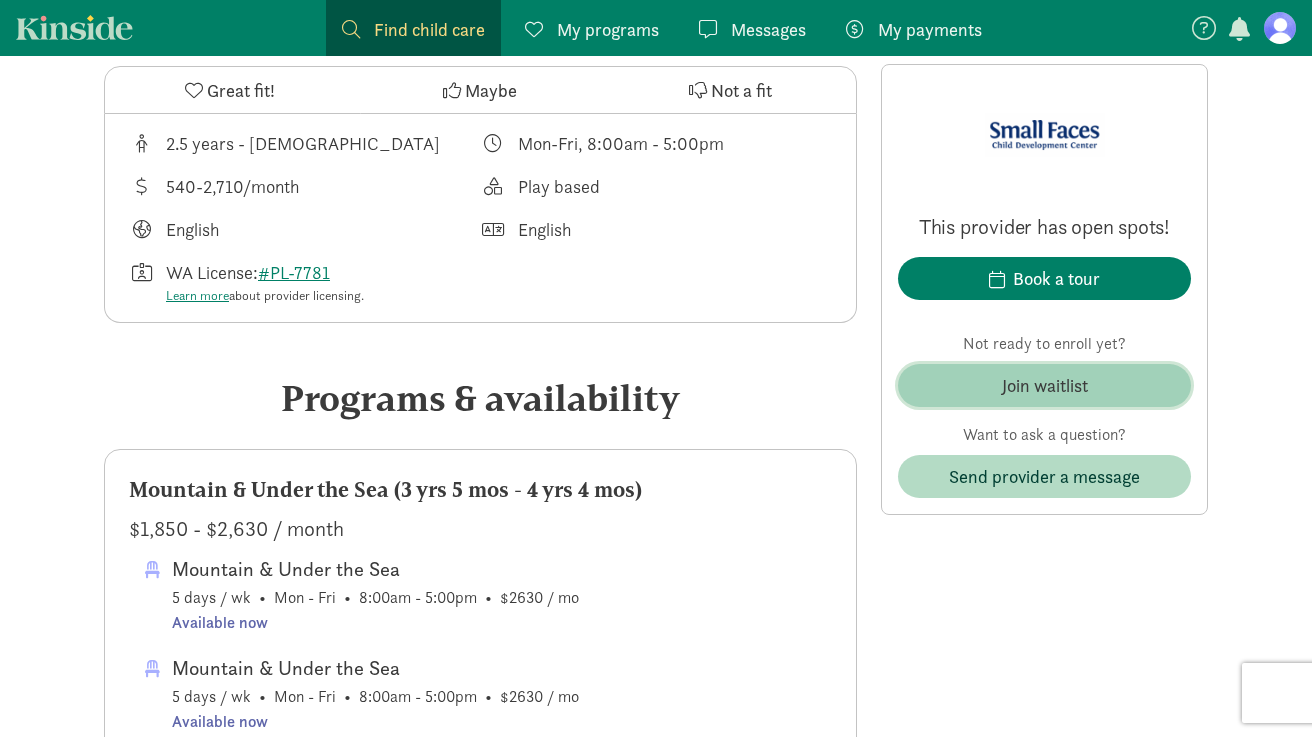click on "Join waitlist" at bounding box center [1044, 385] 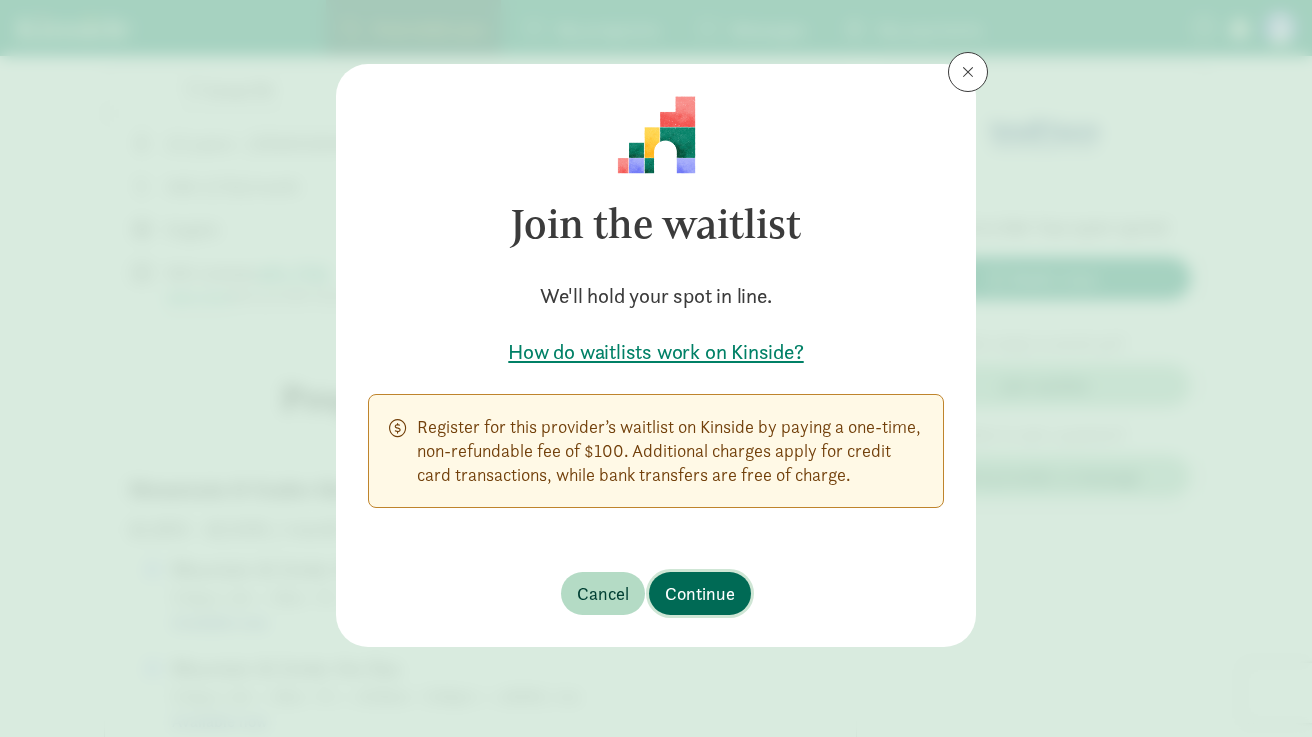 click on "Continue" at bounding box center (700, 593) 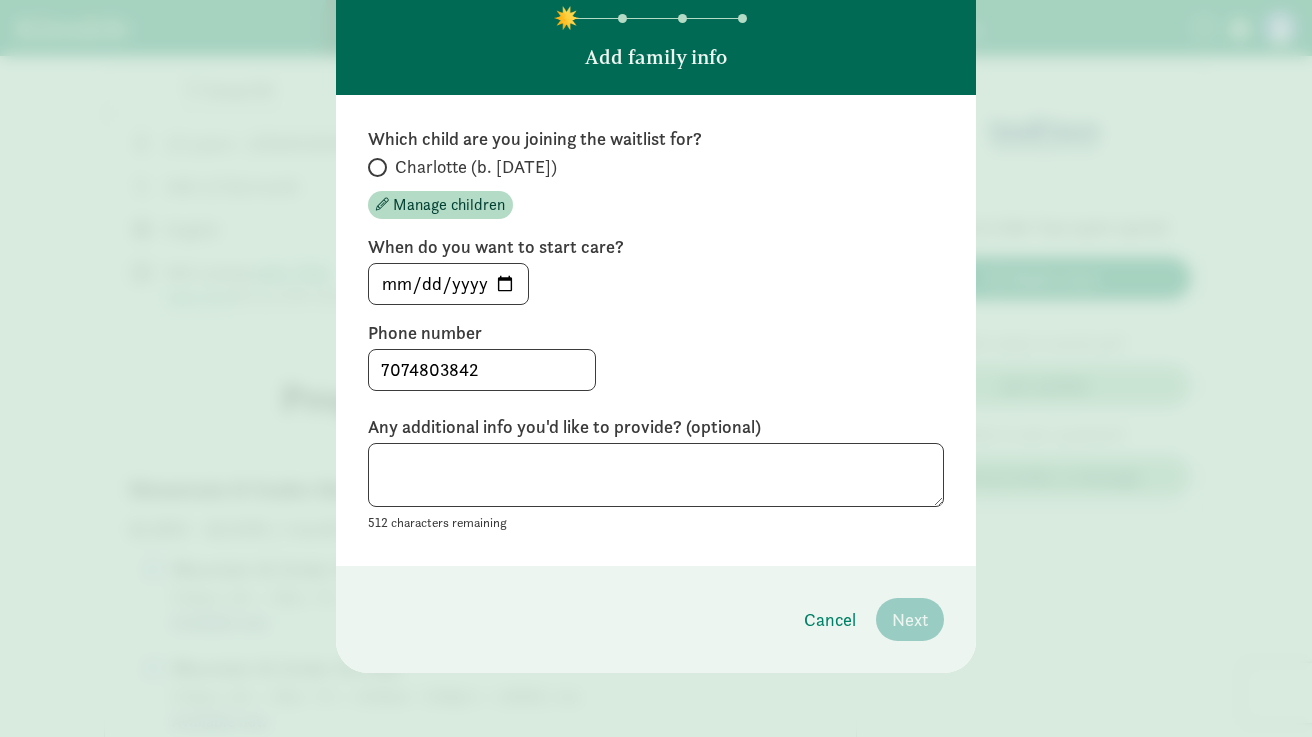 scroll, scrollTop: 116, scrollLeft: 0, axis: vertical 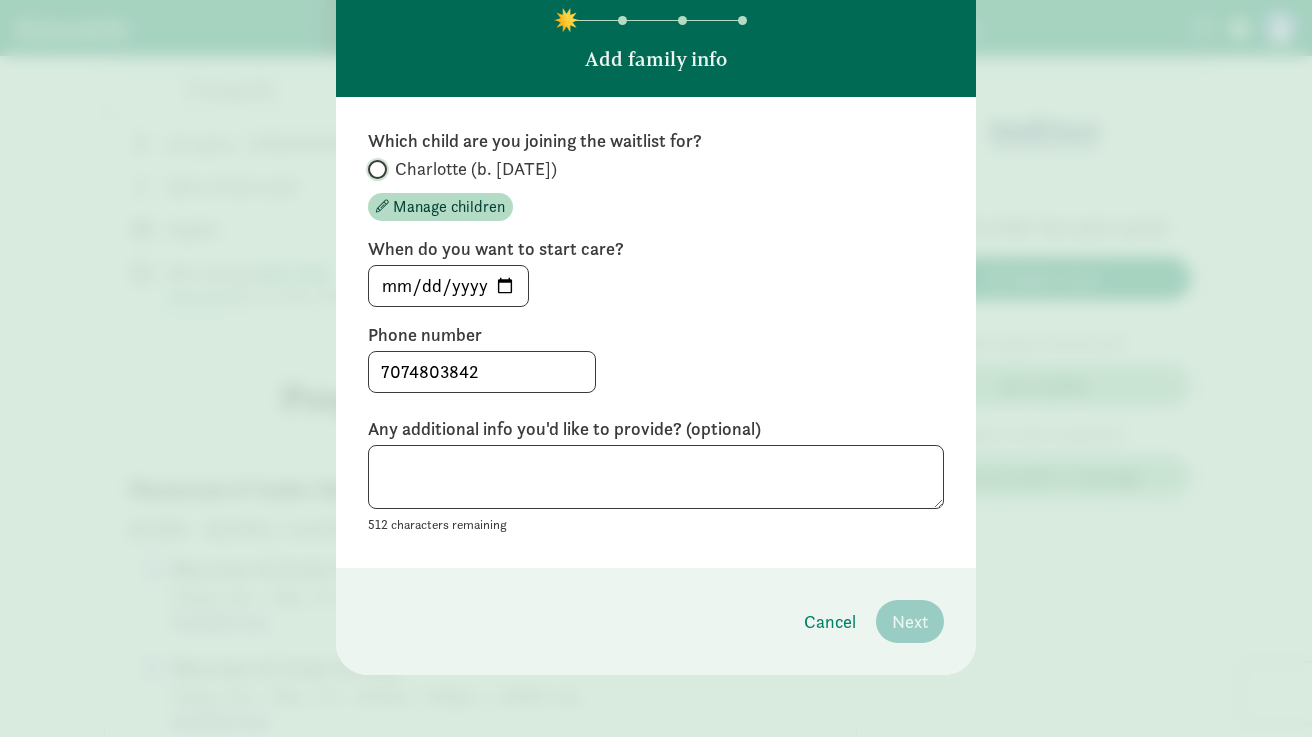 click on "Charlotte (b. [DATE])" at bounding box center [374, 169] 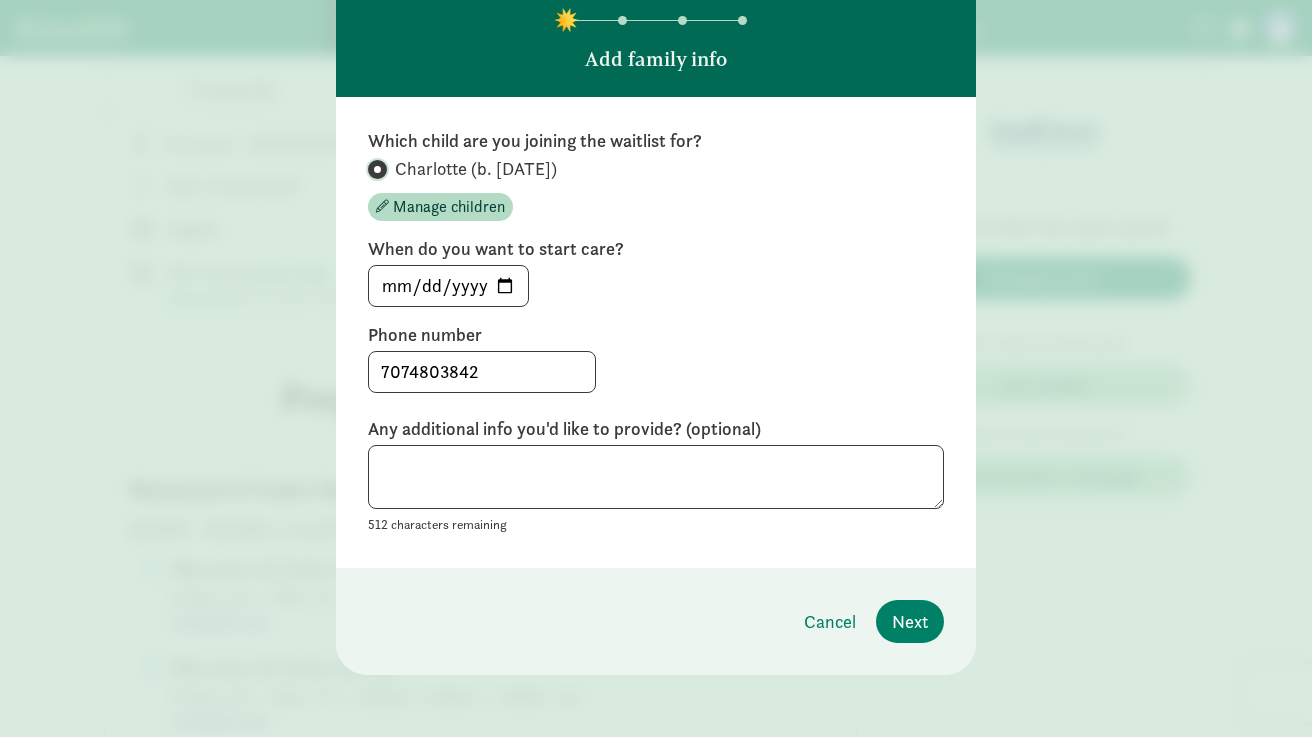 scroll, scrollTop: 118, scrollLeft: 0, axis: vertical 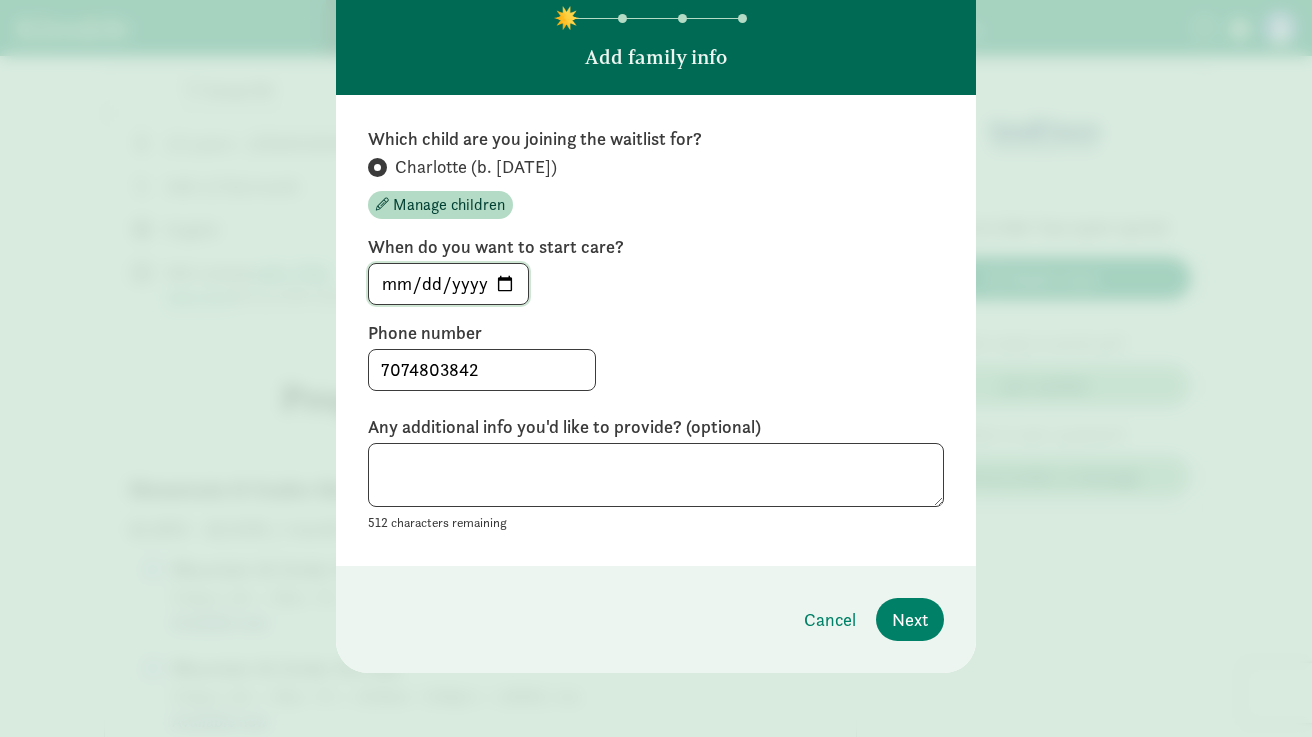 click on "[DATE]" 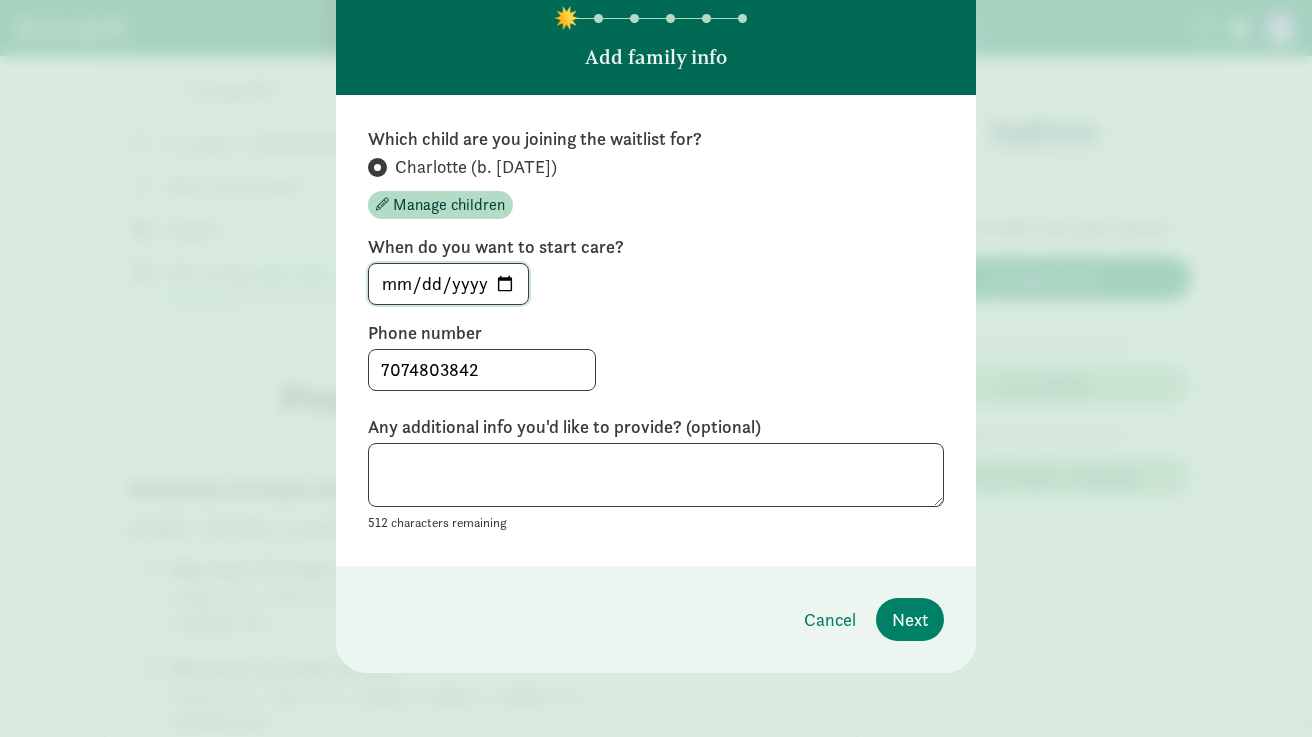 click on "2025-10-11" 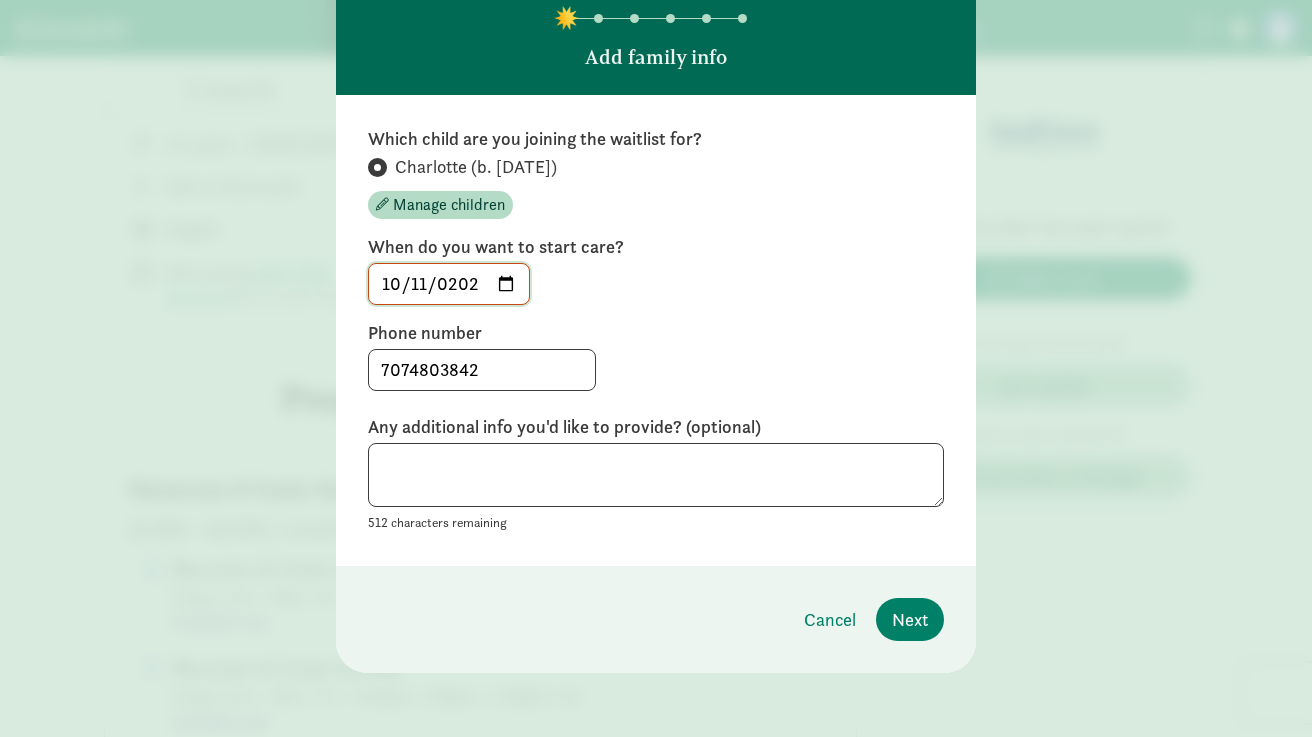type on "2026-10-11" 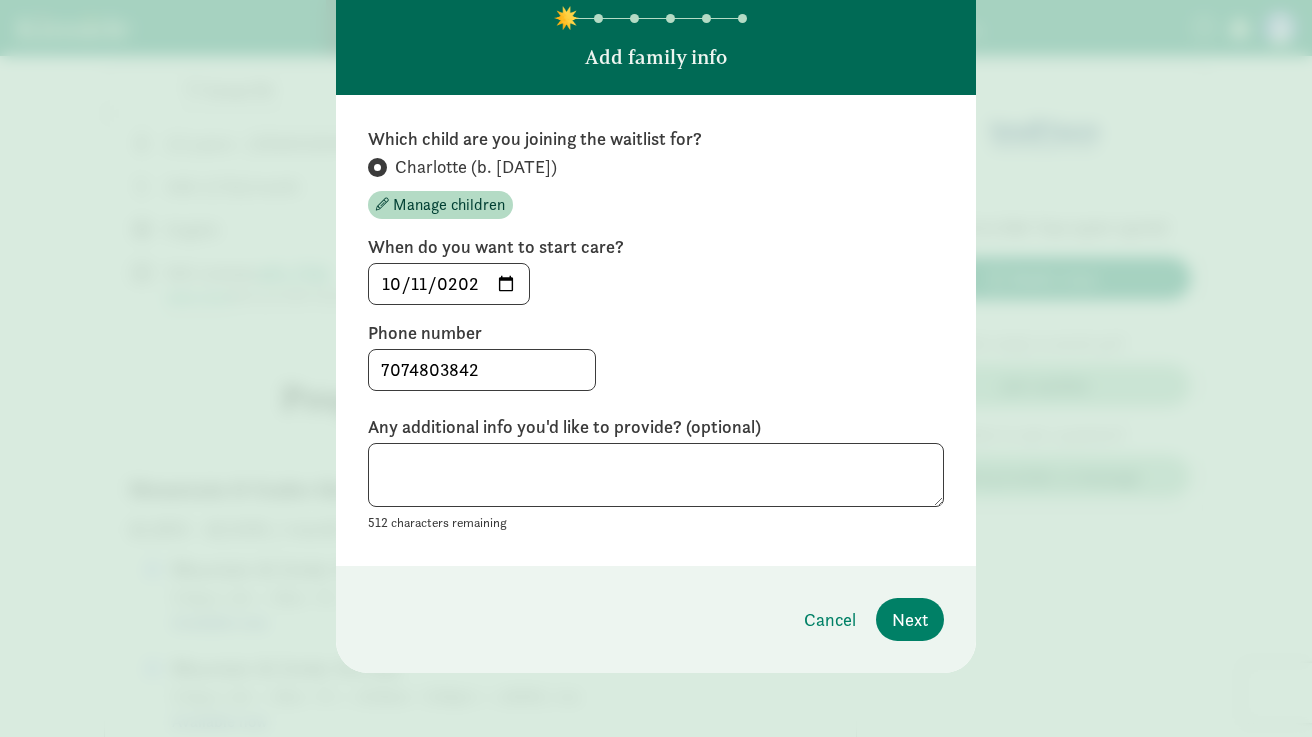 click on "2026-10-11" at bounding box center [656, 284] 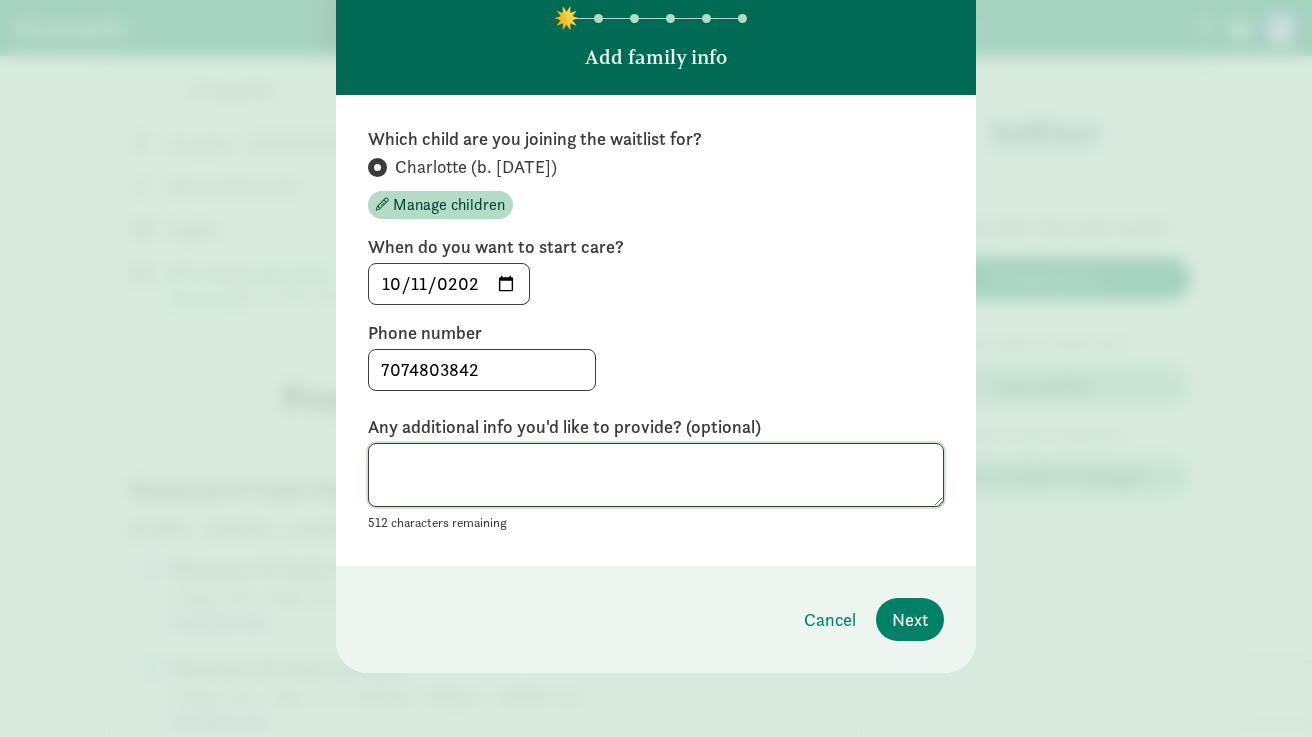 click at bounding box center [656, 475] 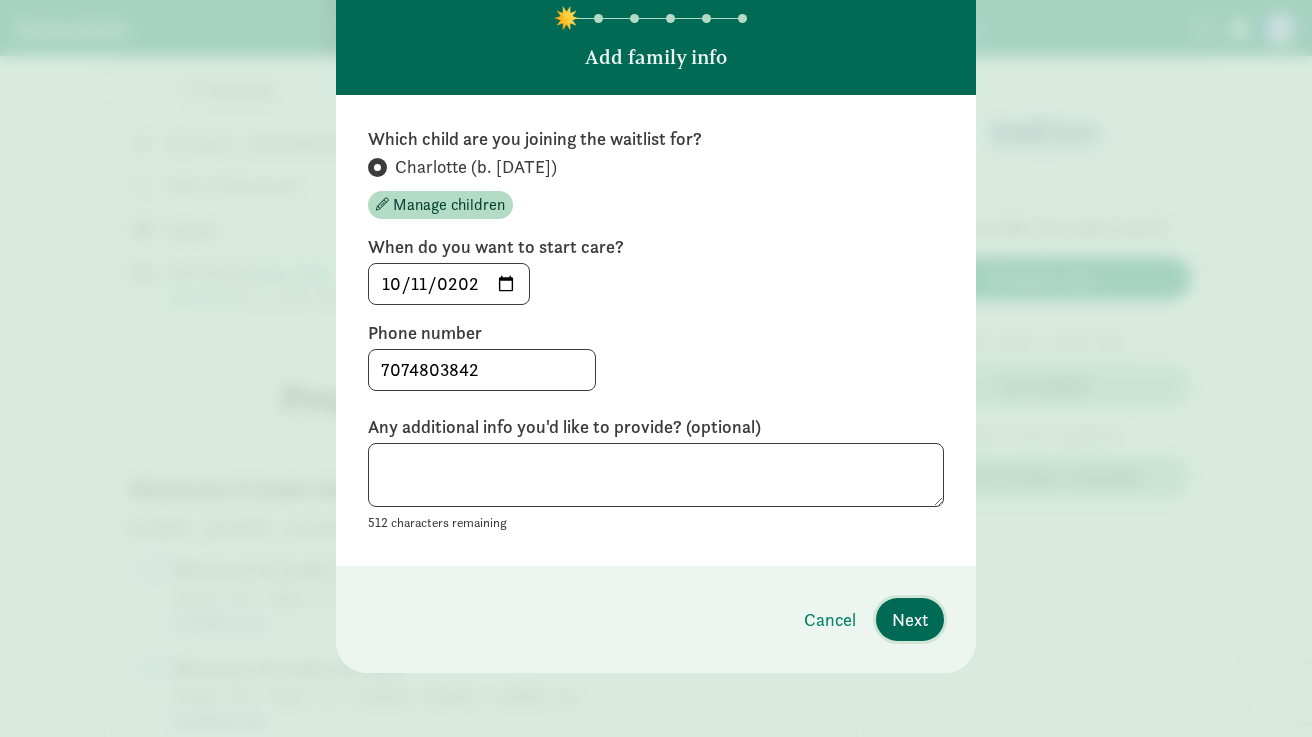 click on "Next" at bounding box center [910, 619] 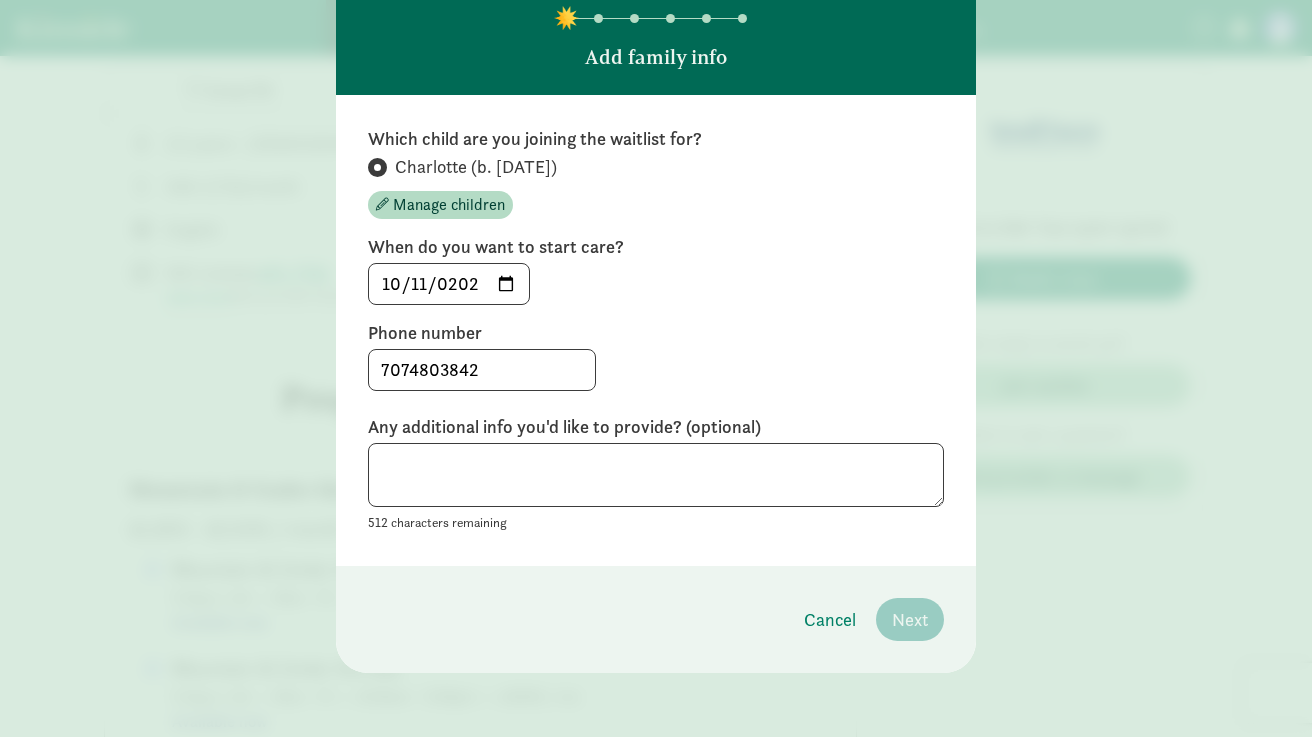 scroll, scrollTop: 57, scrollLeft: 0, axis: vertical 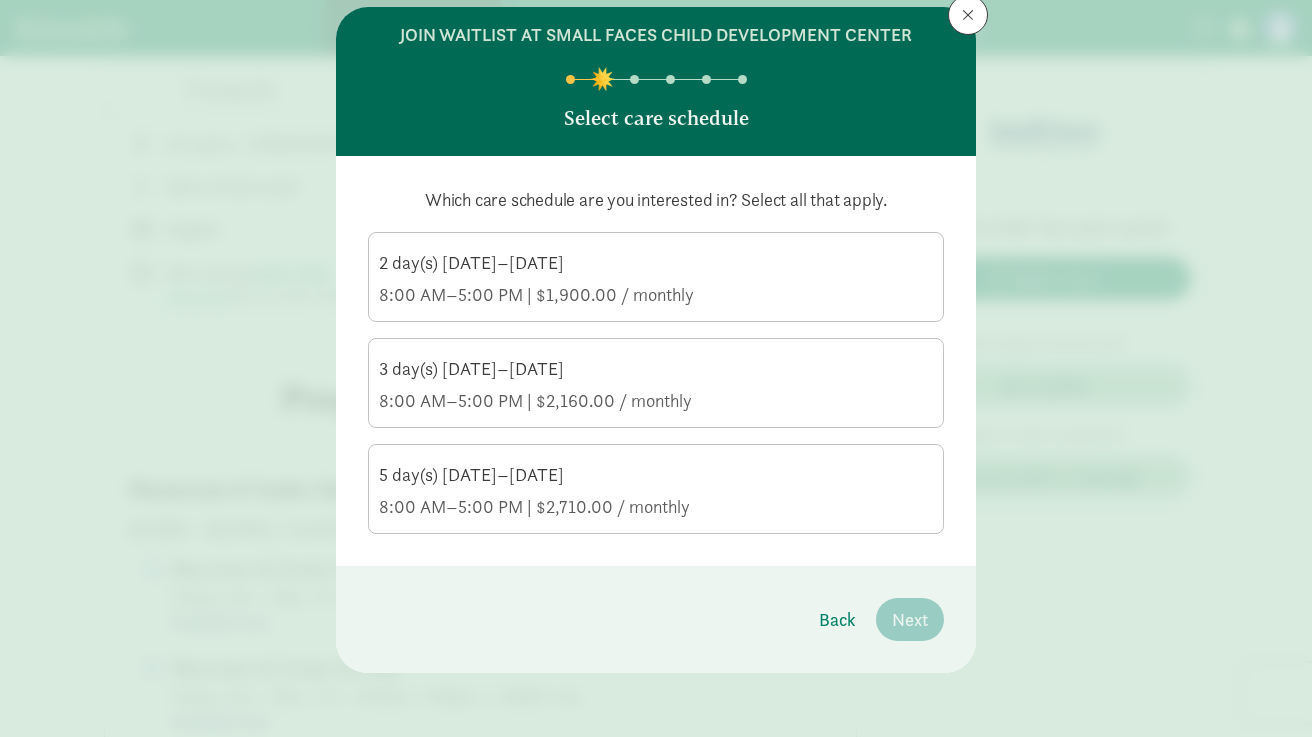 click on "5 day(s) Monday–Friday" 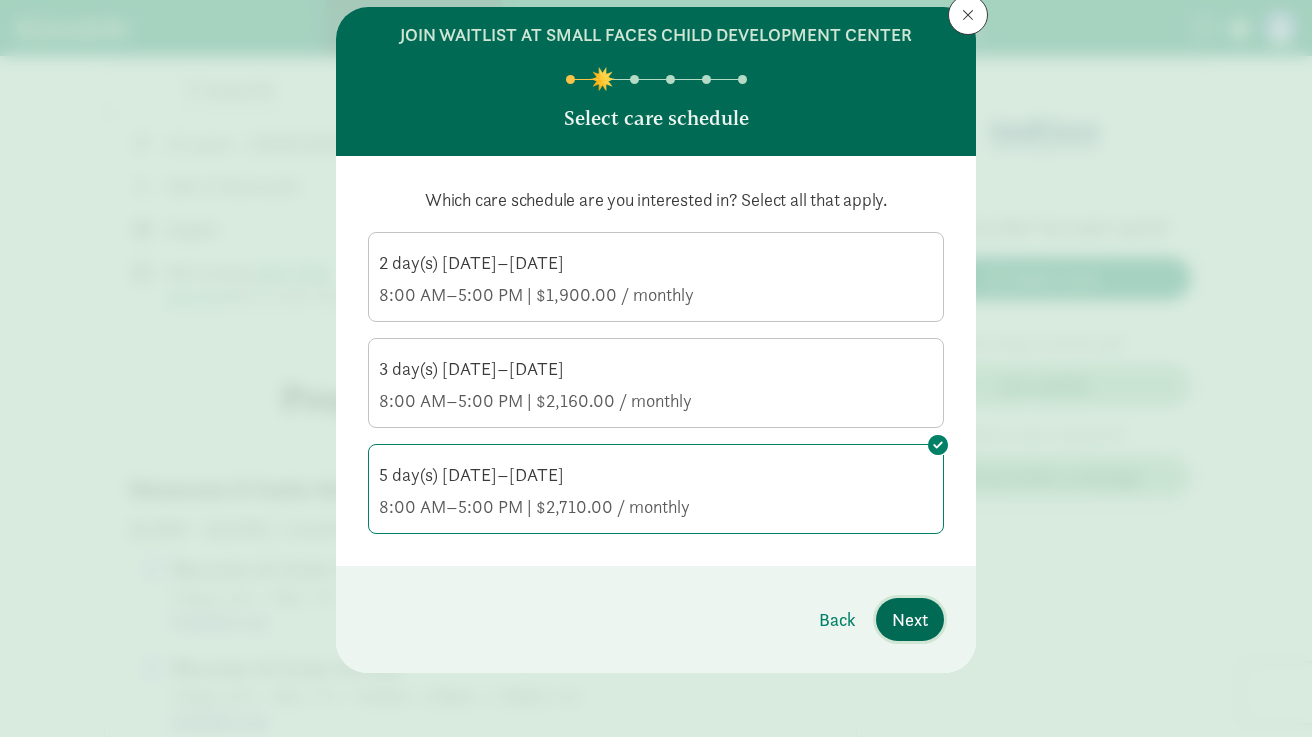 click on "Next" at bounding box center (910, 619) 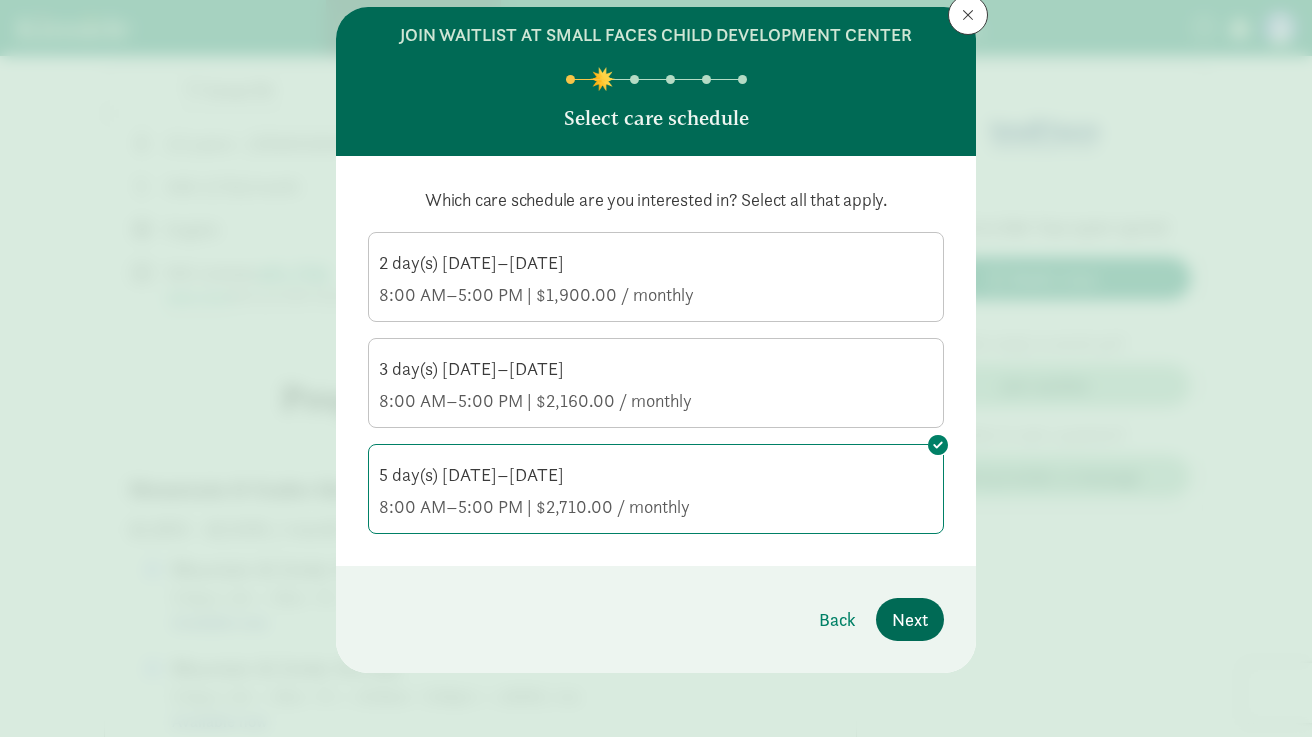 scroll, scrollTop: 0, scrollLeft: 0, axis: both 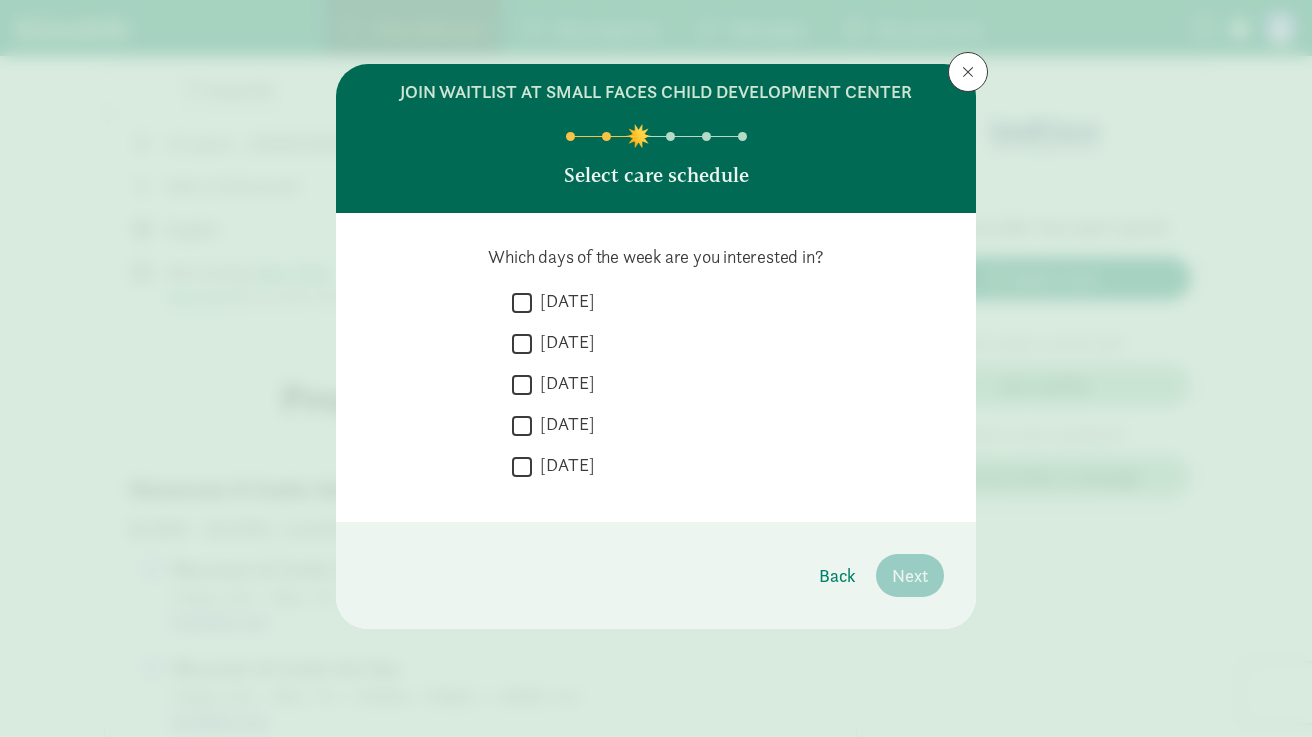 click on "Monday" at bounding box center [522, 302] 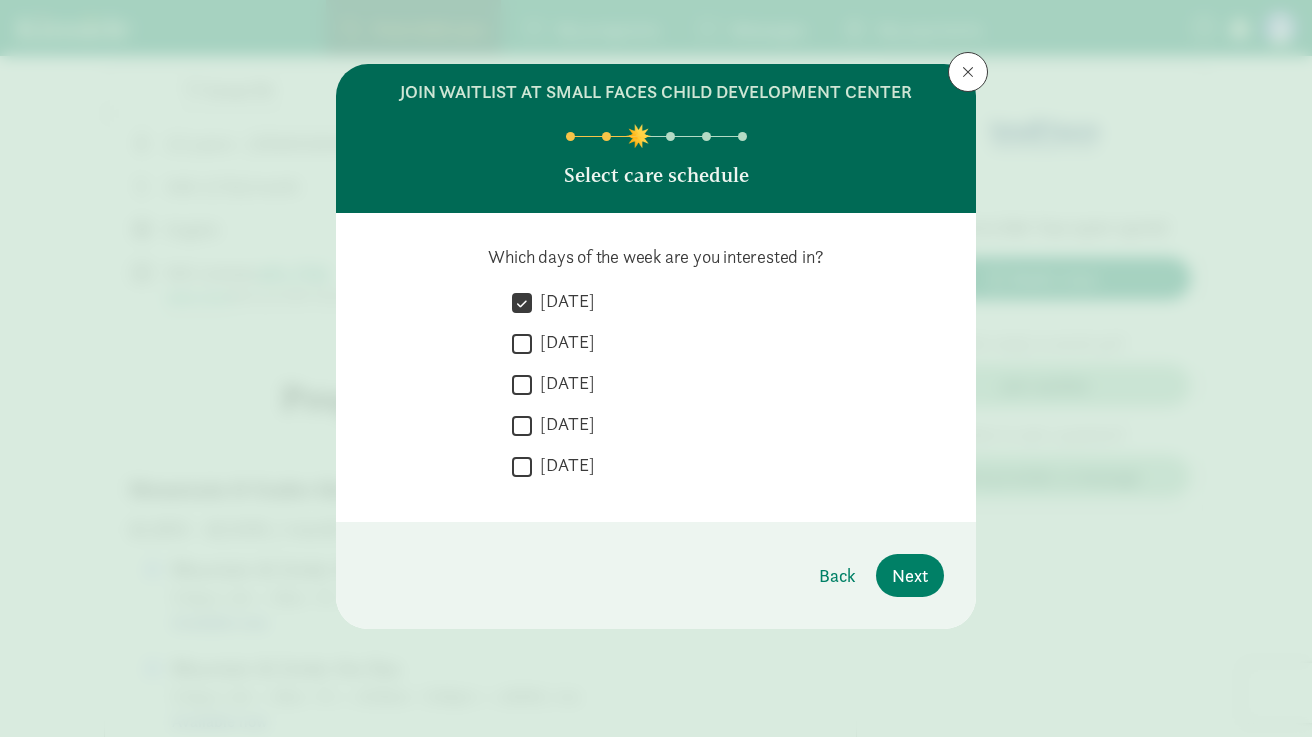 drag, startPoint x: 520, startPoint y: 339, endPoint x: 518, endPoint y: 365, distance: 26.076809 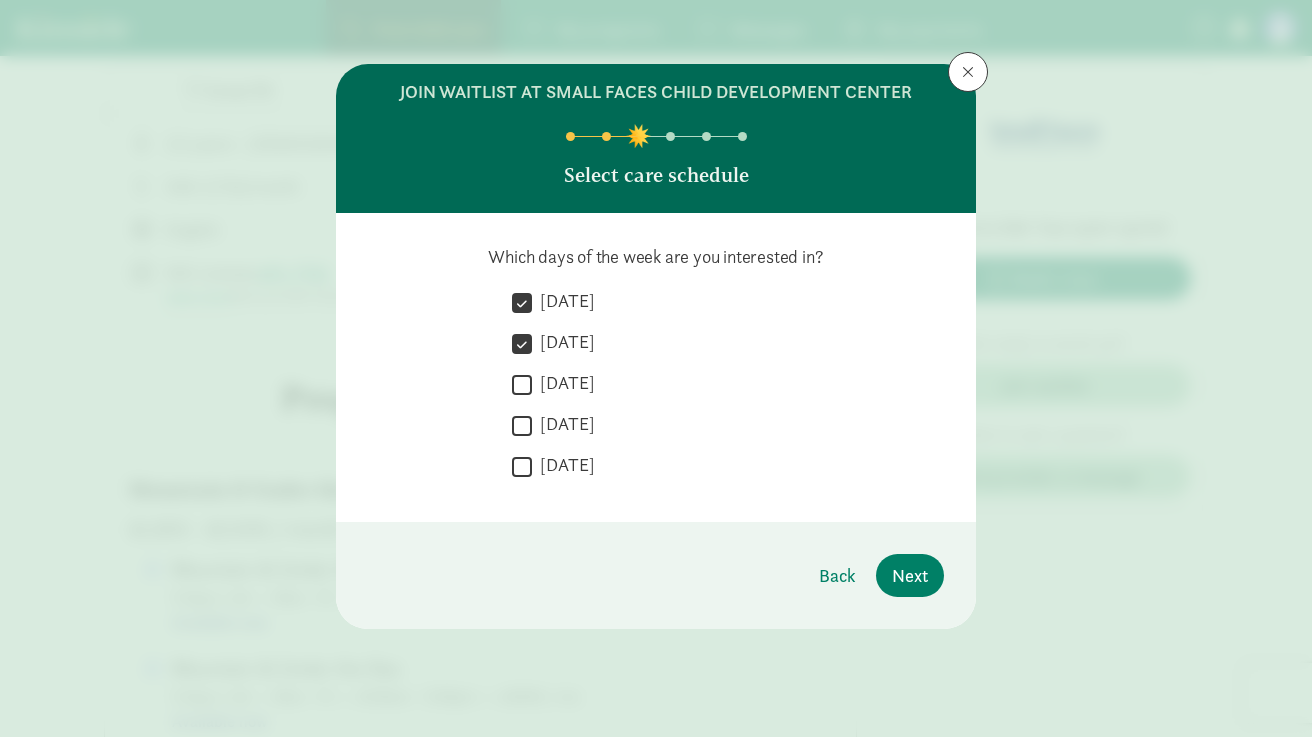 drag, startPoint x: 519, startPoint y: 381, endPoint x: 528, endPoint y: 408, distance: 28.460499 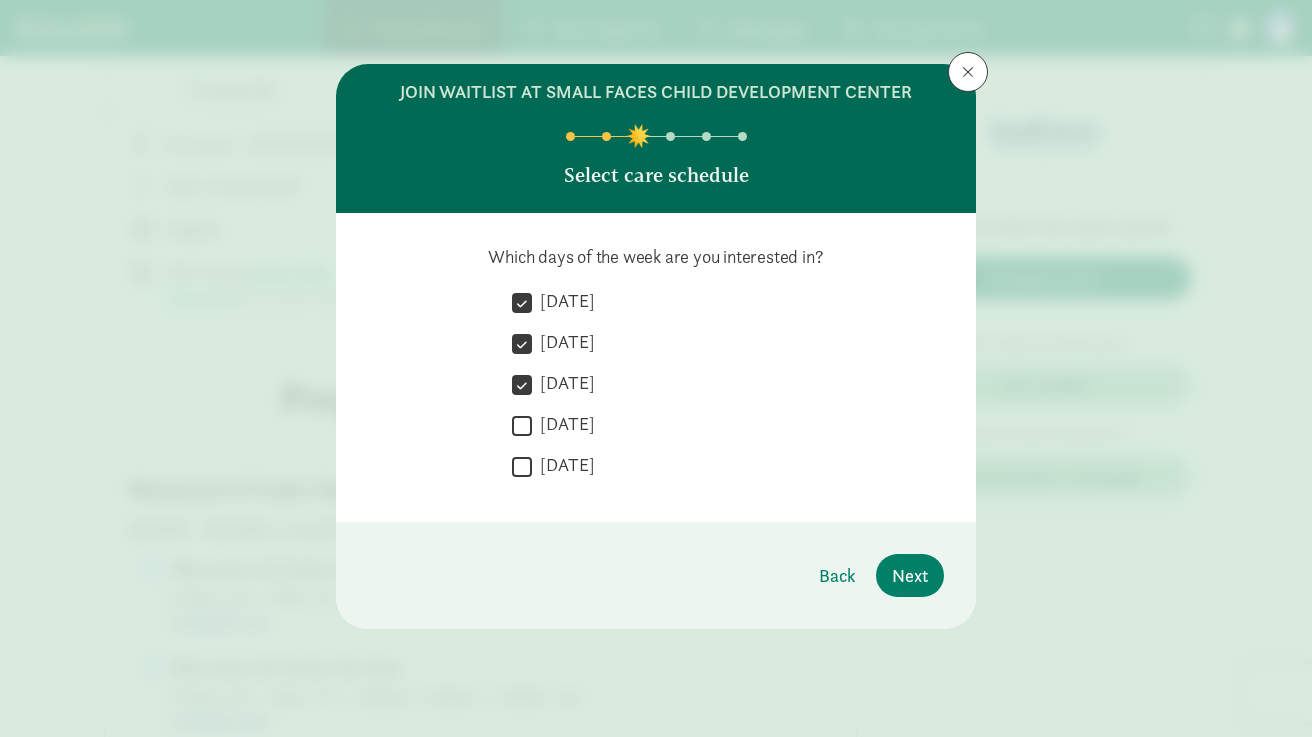 click on "Thursday" at bounding box center [522, 425] 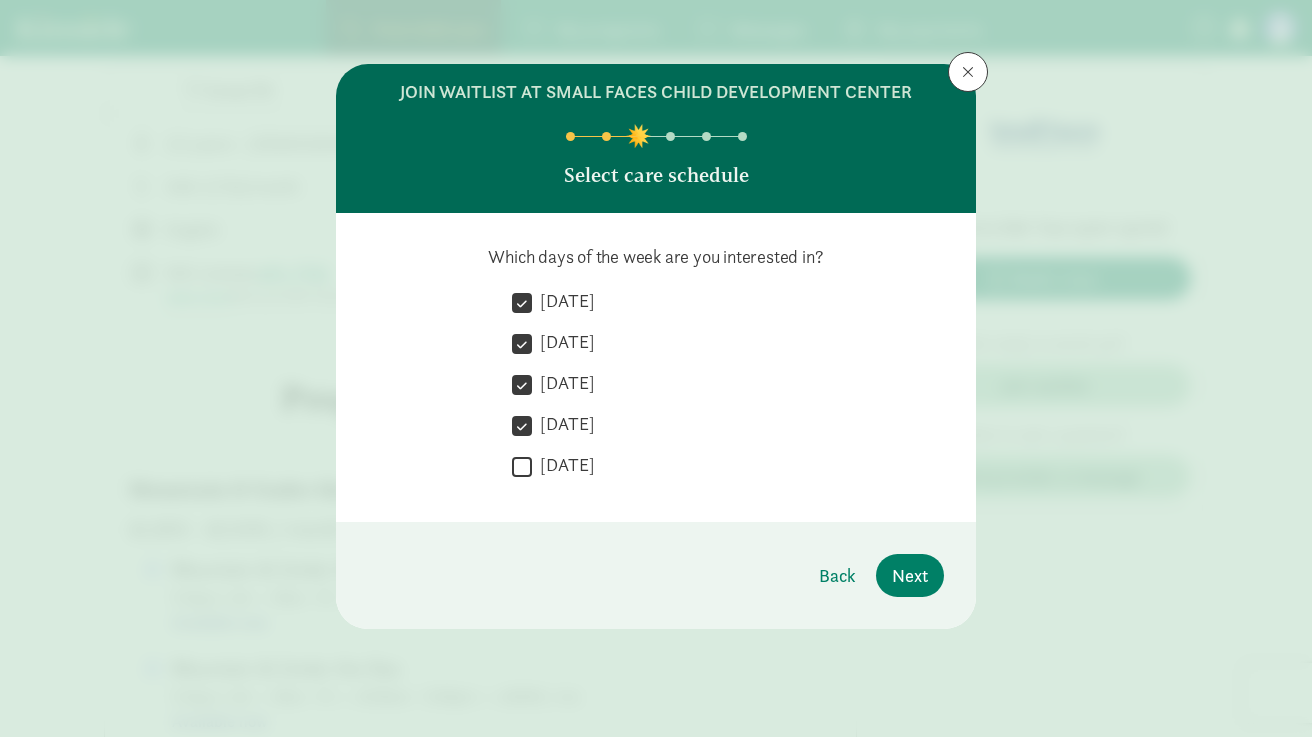 click on "Friday" at bounding box center (522, 466) 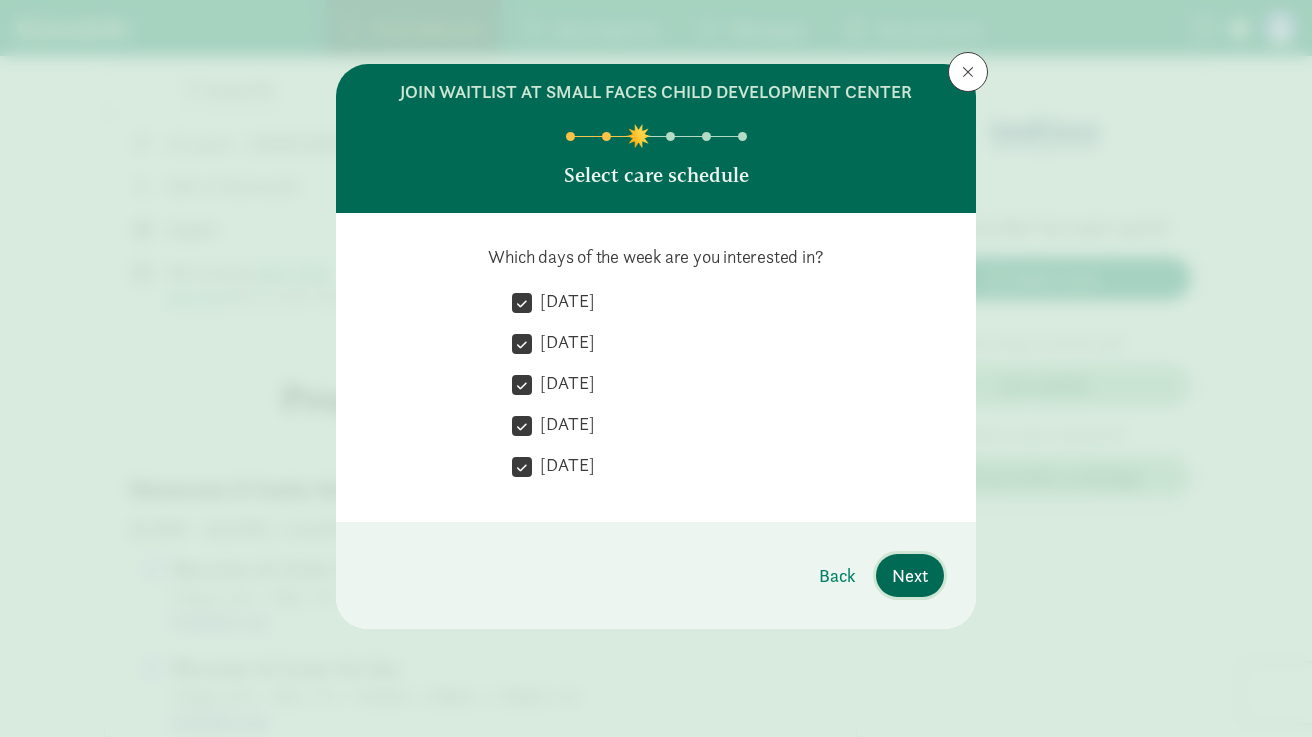 click on "Next" at bounding box center (910, 575) 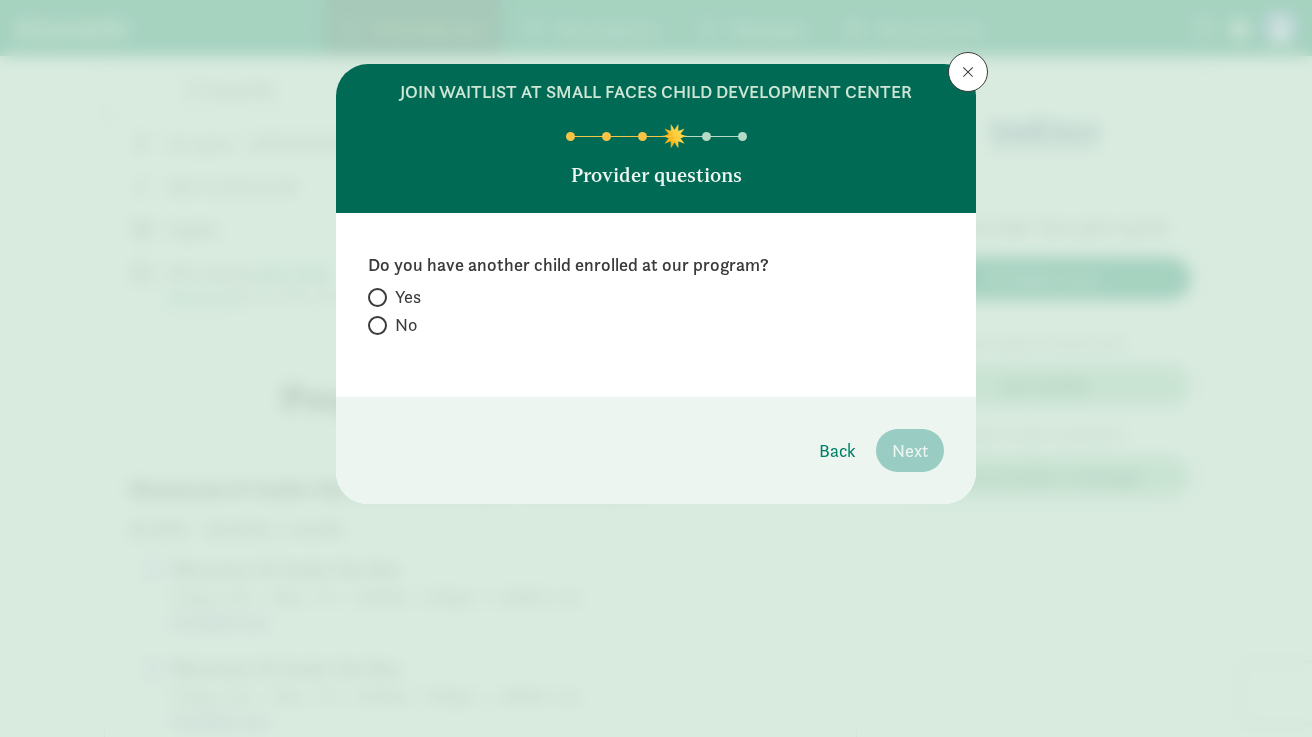 click on "No" 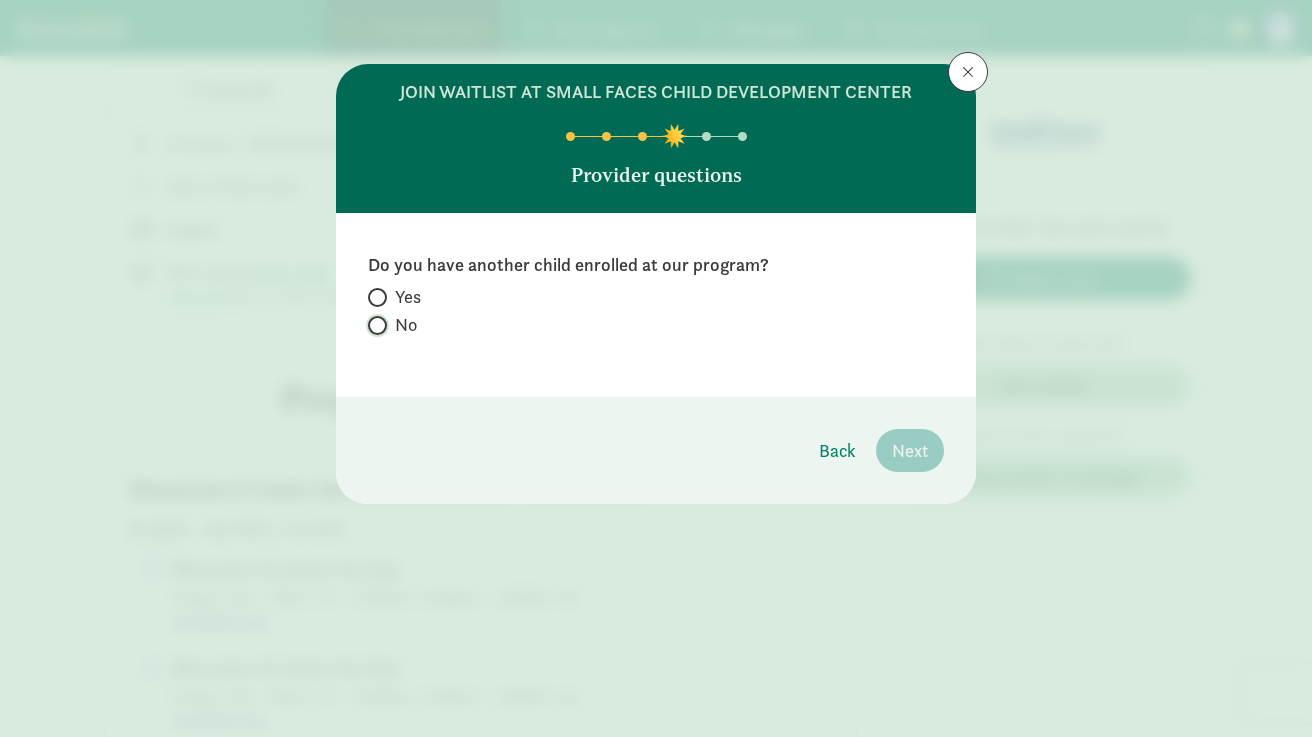 click on "No" at bounding box center (374, 325) 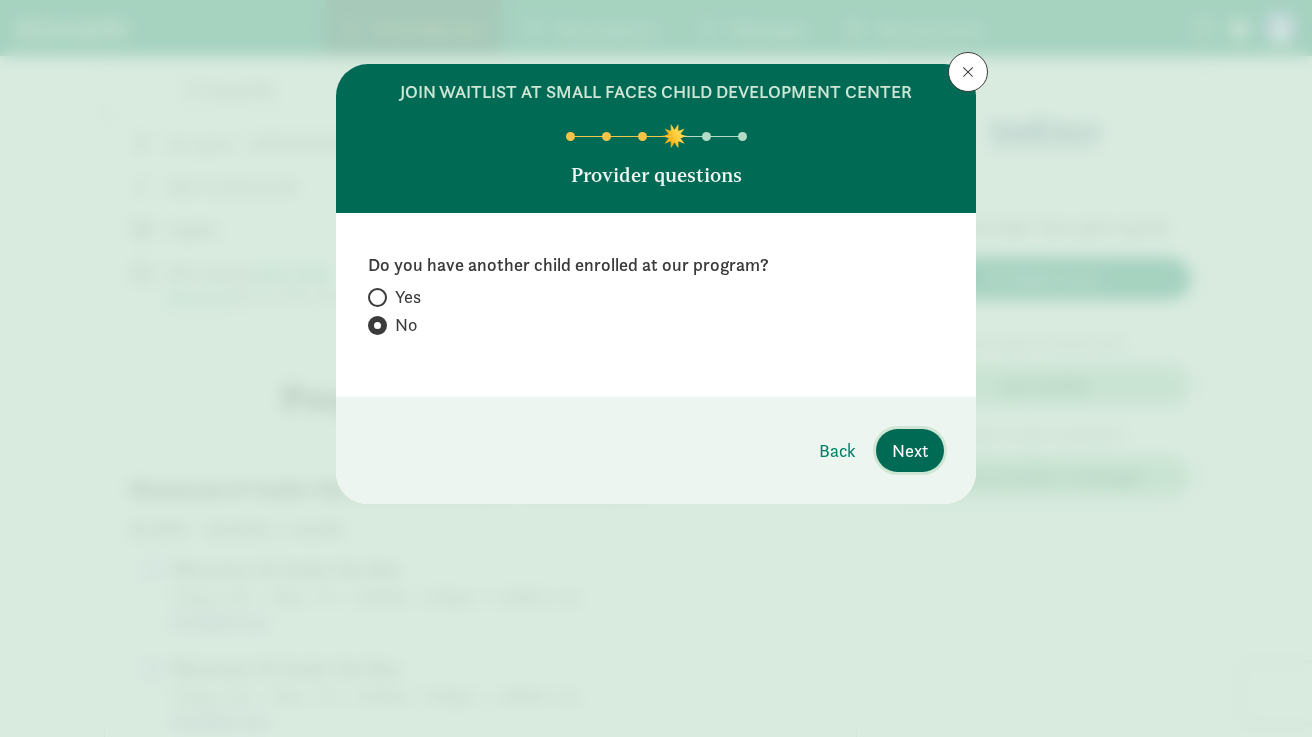 click on "Next" at bounding box center [910, 450] 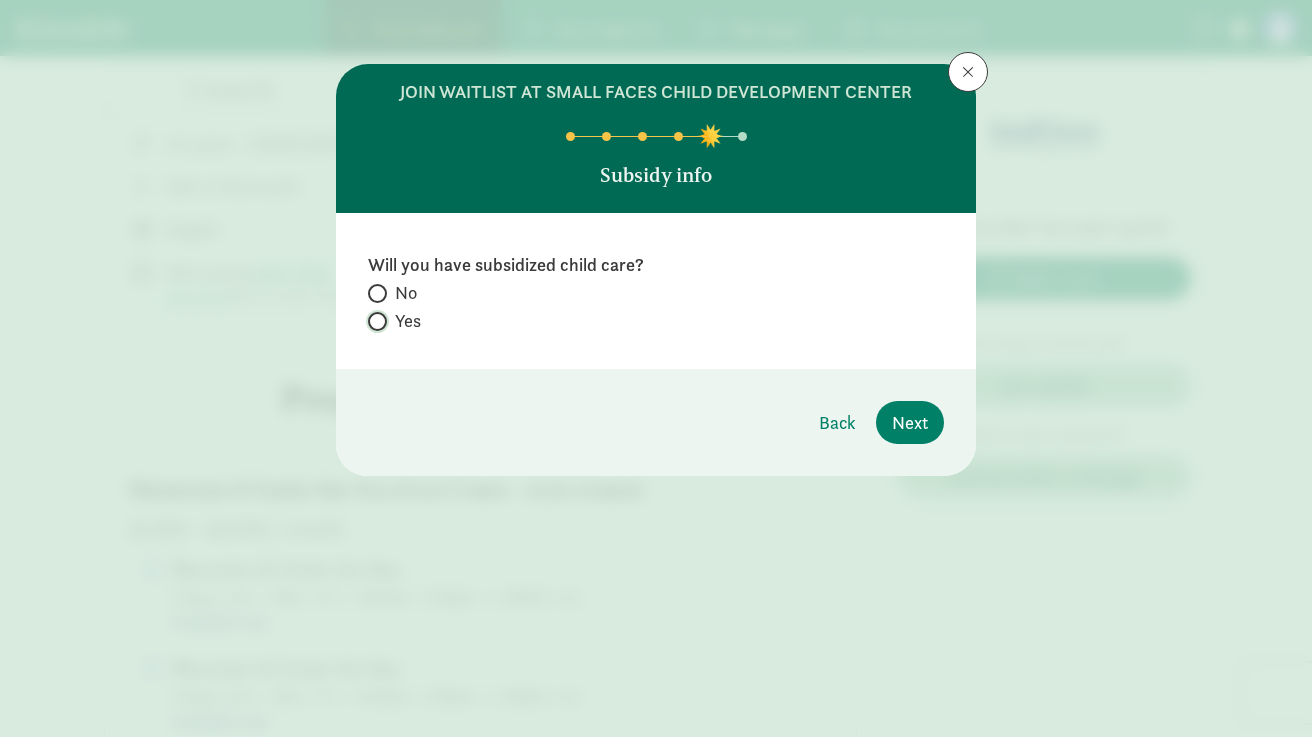 click on "Yes" at bounding box center (374, 321) 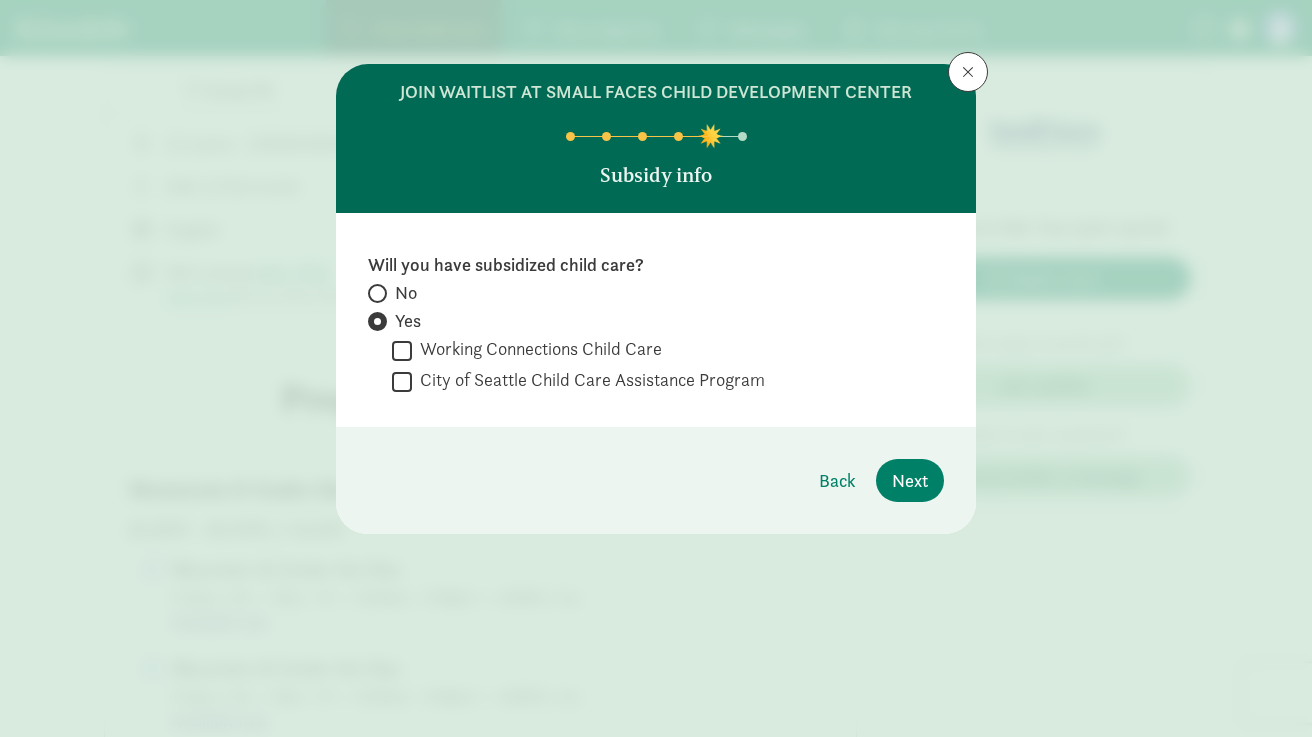 click at bounding box center [377, 293] 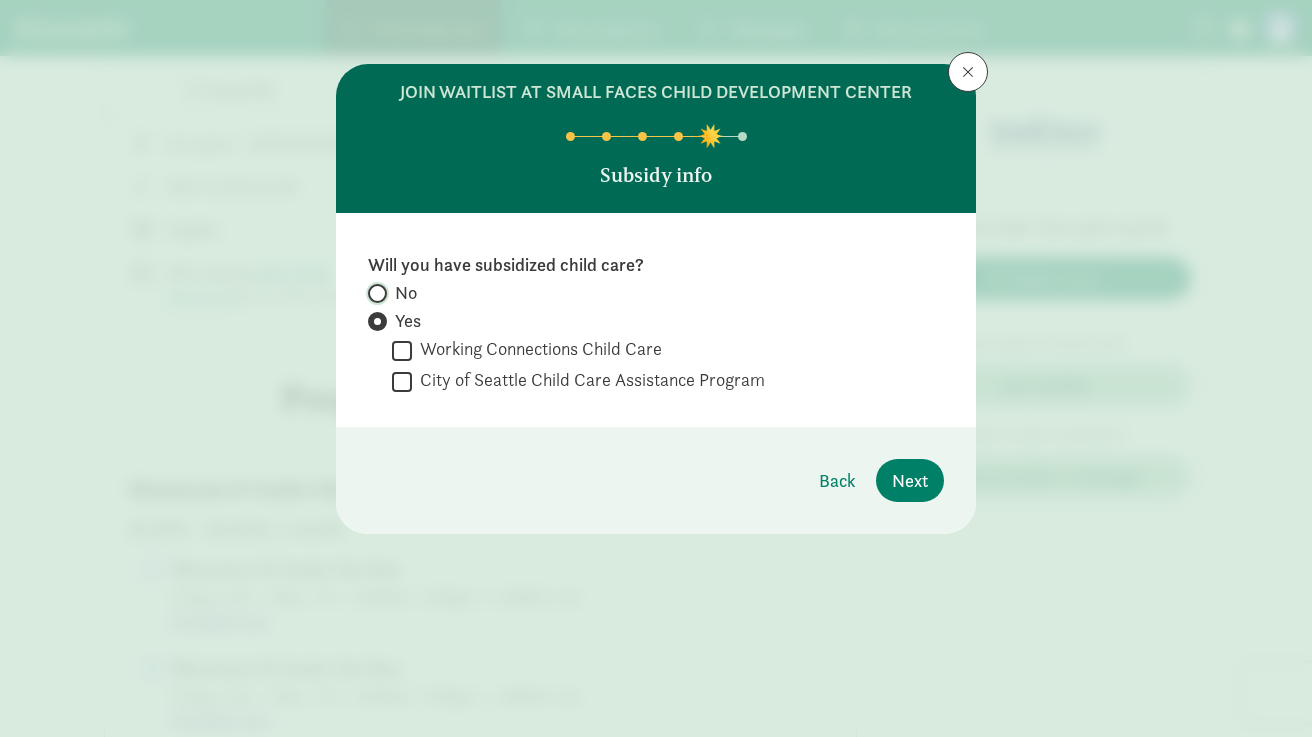 click on "No" at bounding box center [374, 293] 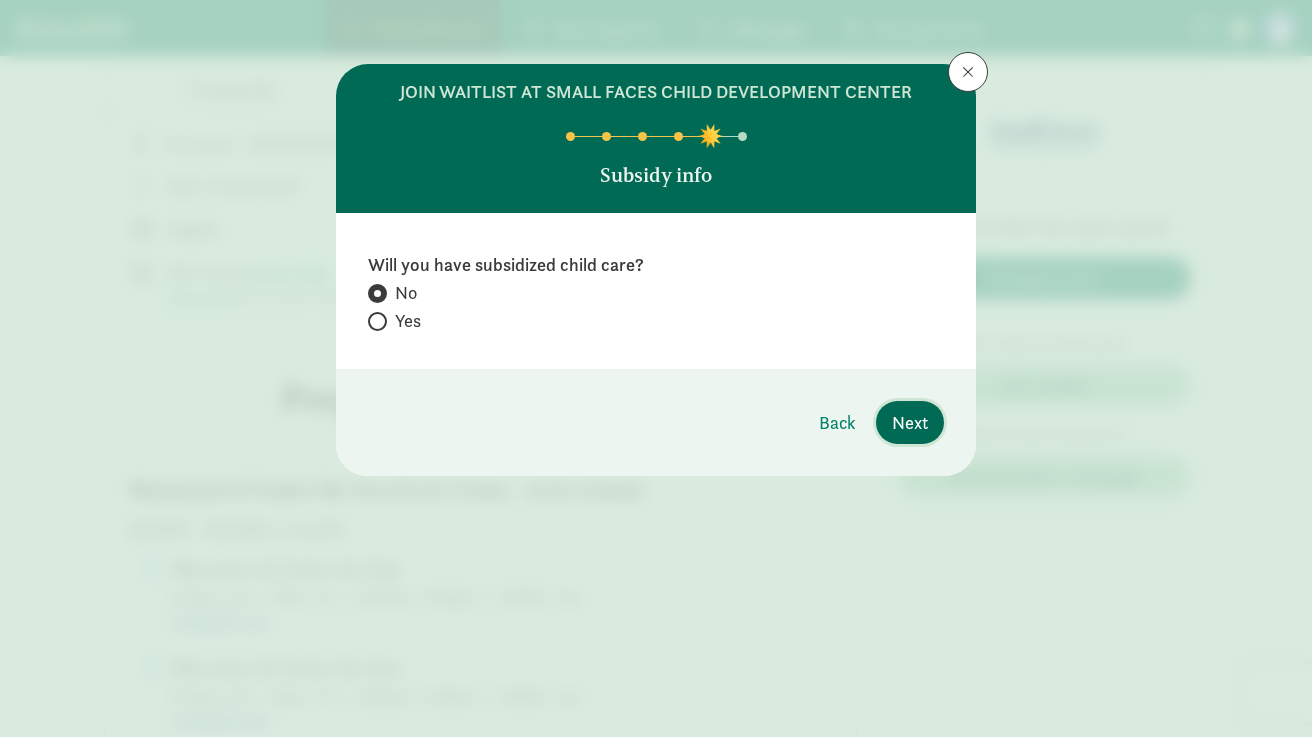 click on "Next" at bounding box center [910, 422] 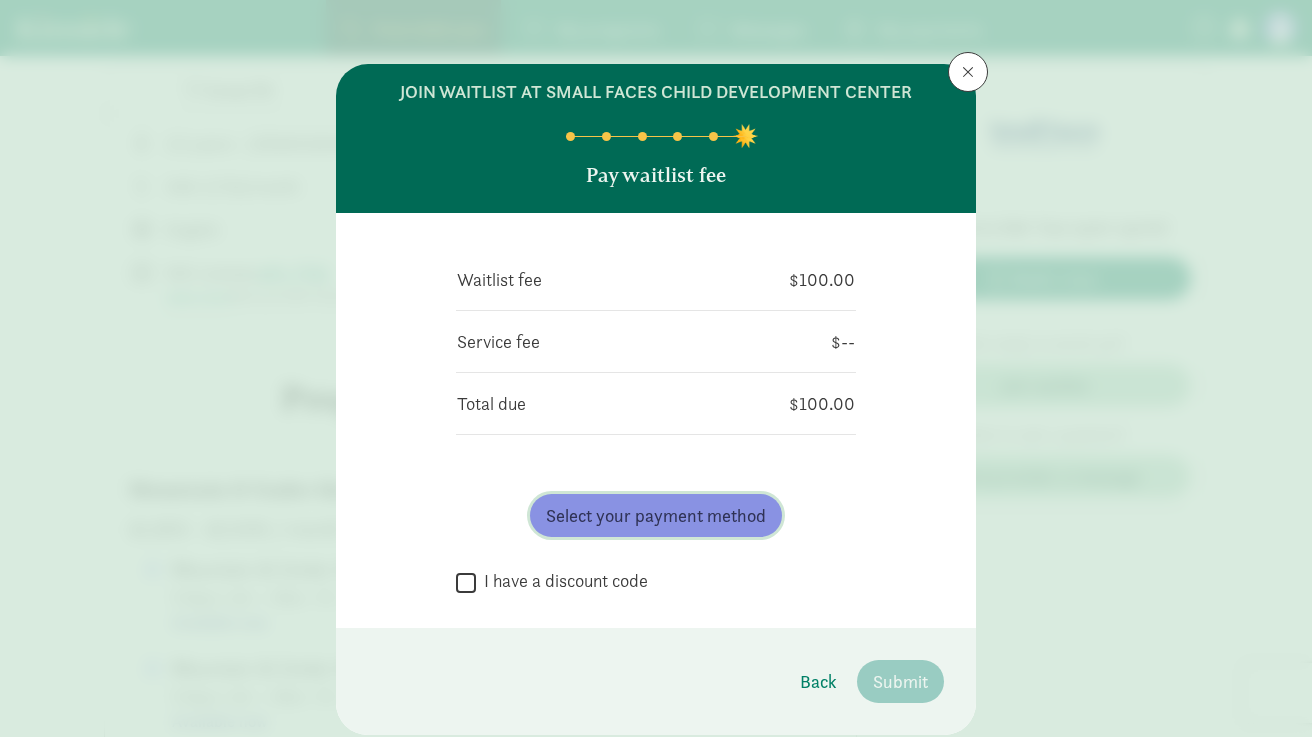 click on "Select your payment method" at bounding box center (656, 515) 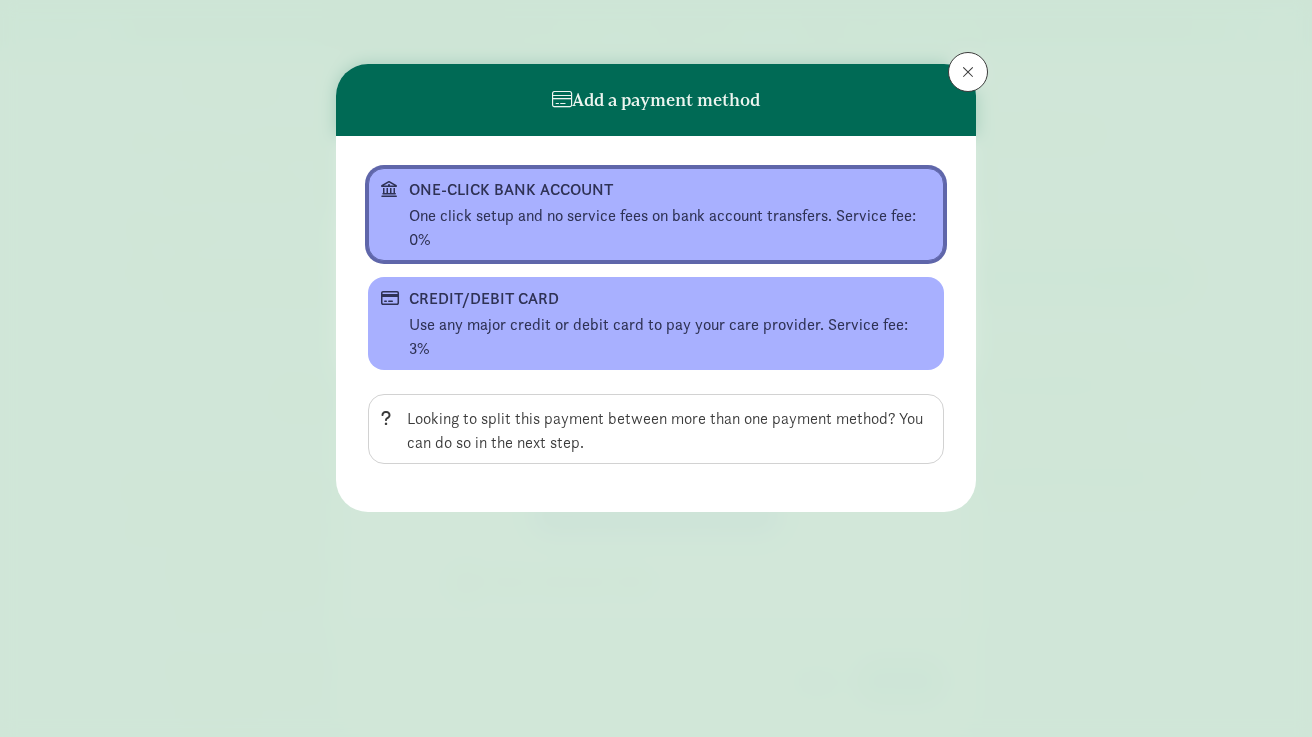 click on "ONE-CLICK BANK ACCOUNT" at bounding box center [654, 190] 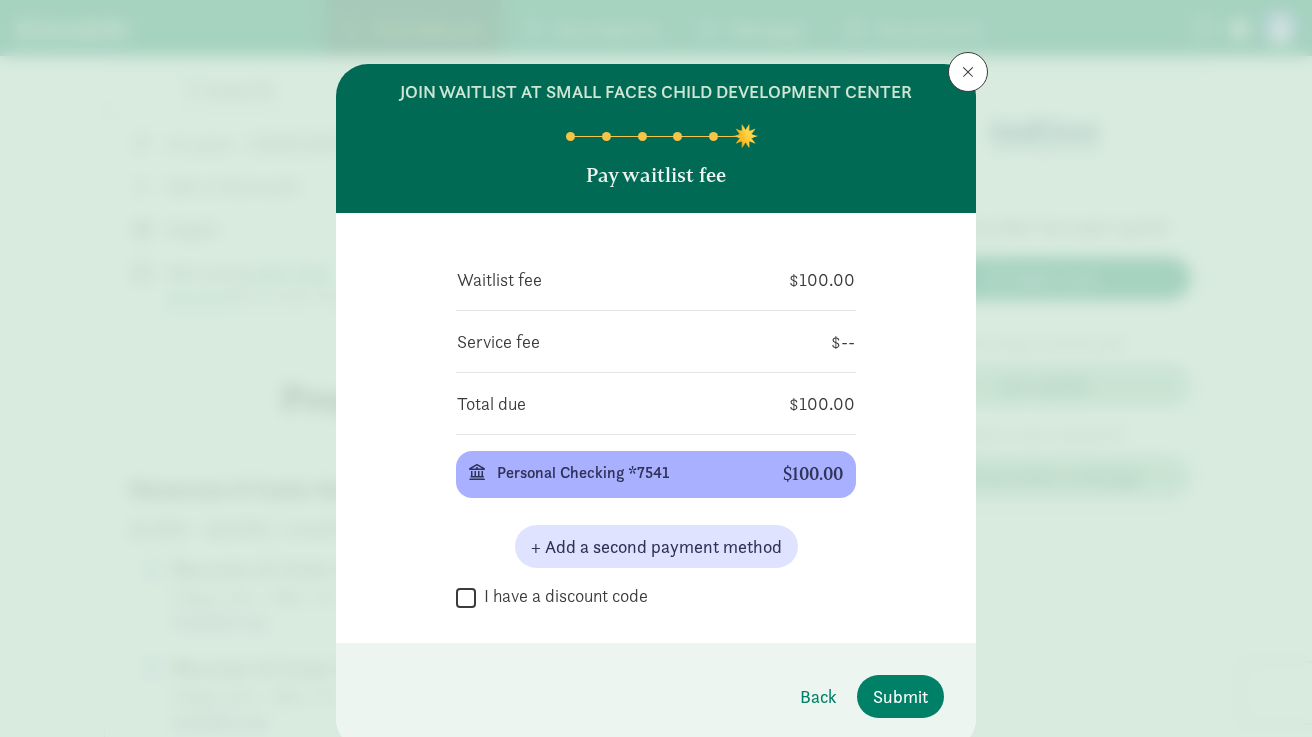 scroll, scrollTop: 77, scrollLeft: 0, axis: vertical 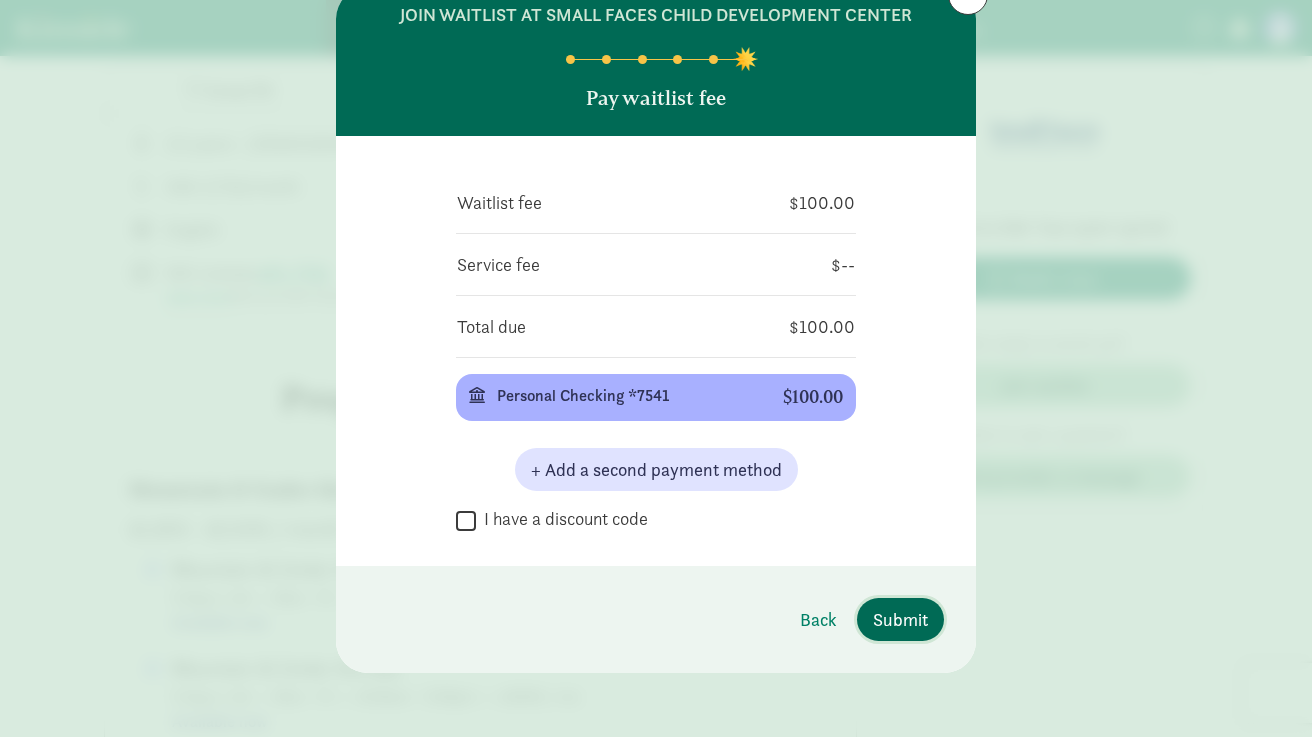 click on "Submit" at bounding box center [900, 619] 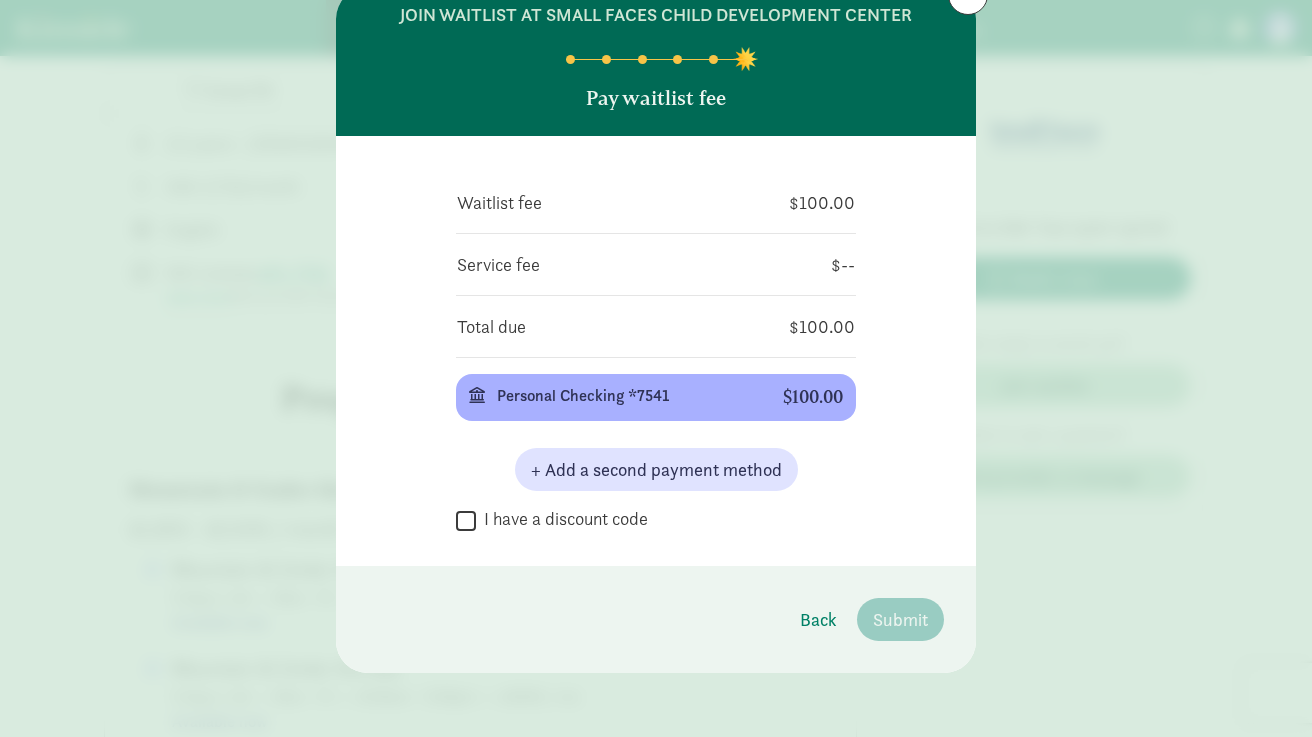 scroll, scrollTop: 0, scrollLeft: 0, axis: both 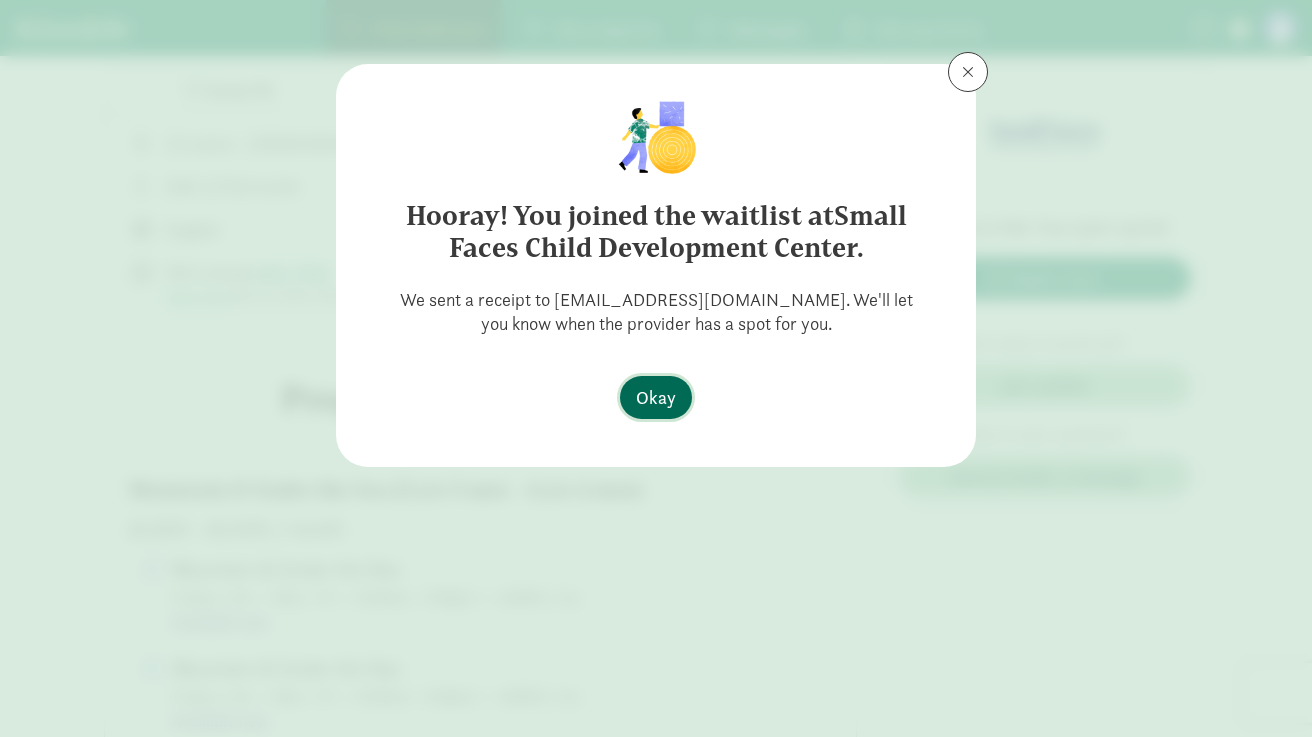 click on "Okay" at bounding box center [656, 397] 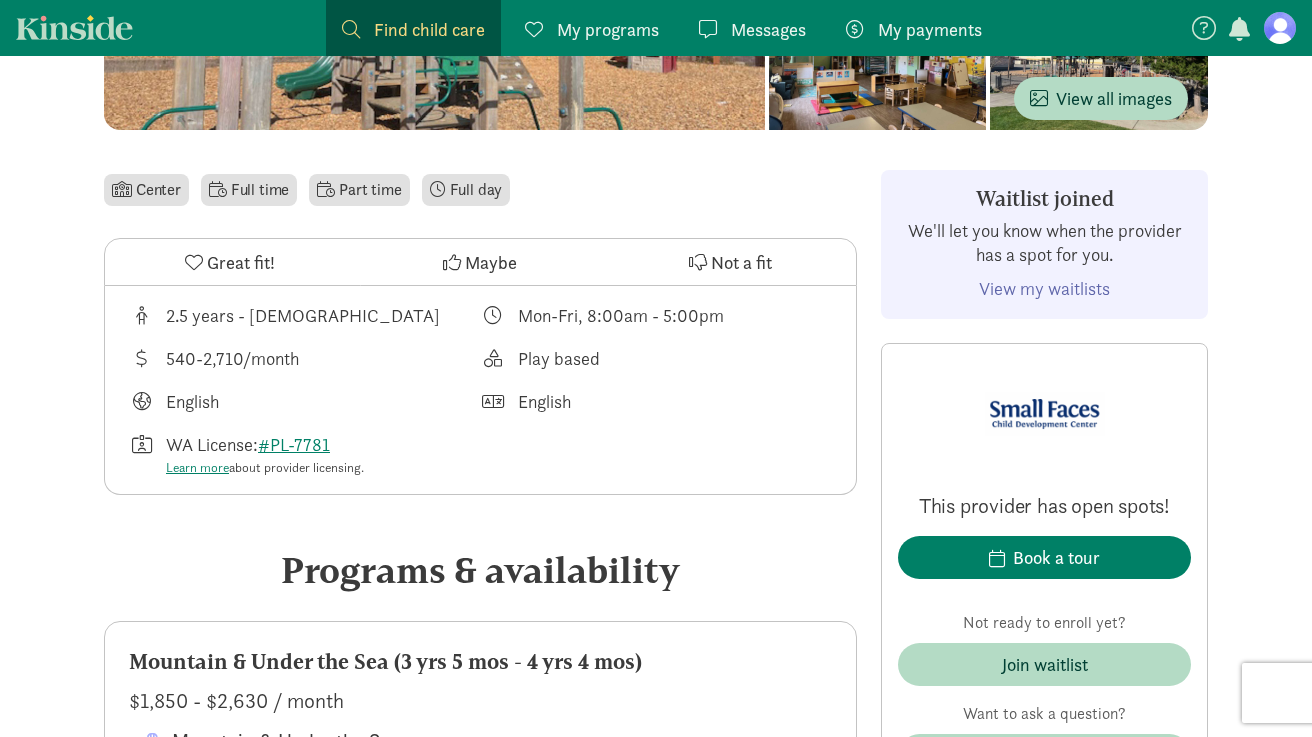 scroll, scrollTop: 0, scrollLeft: 0, axis: both 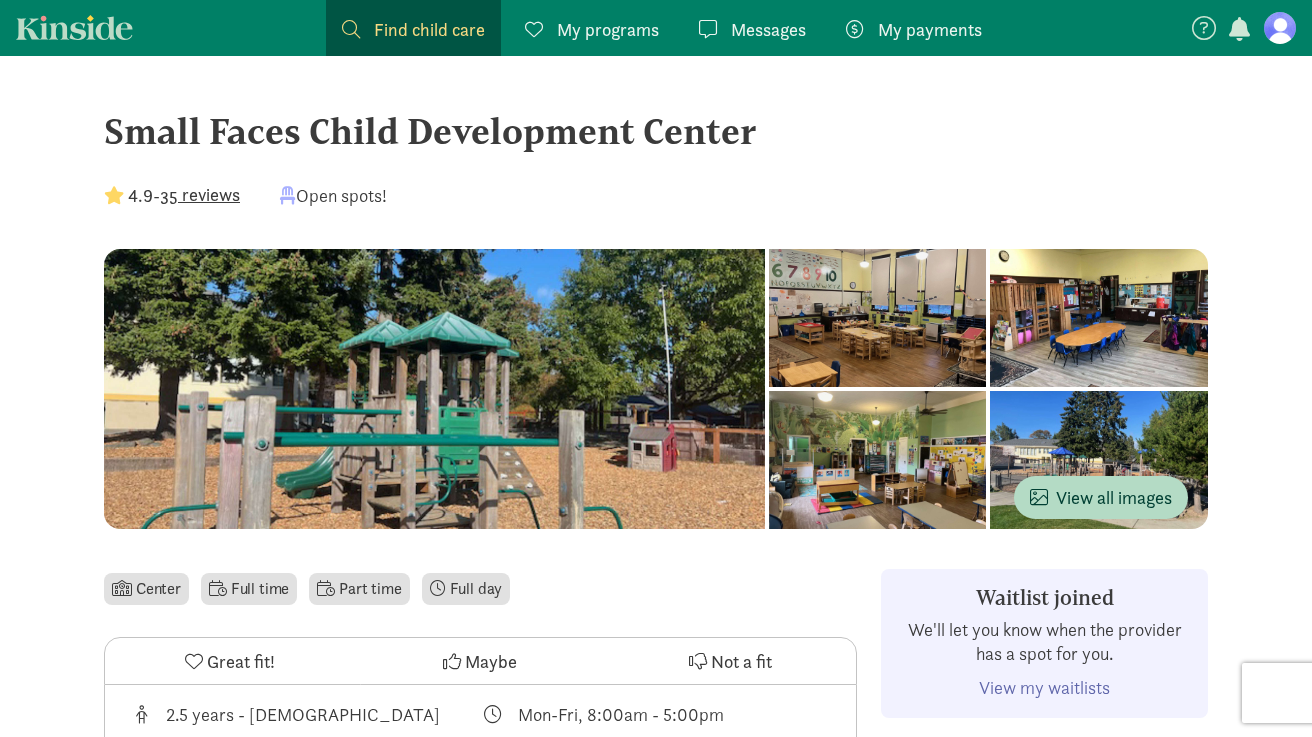 click on "Find child care" at bounding box center [429, 29] 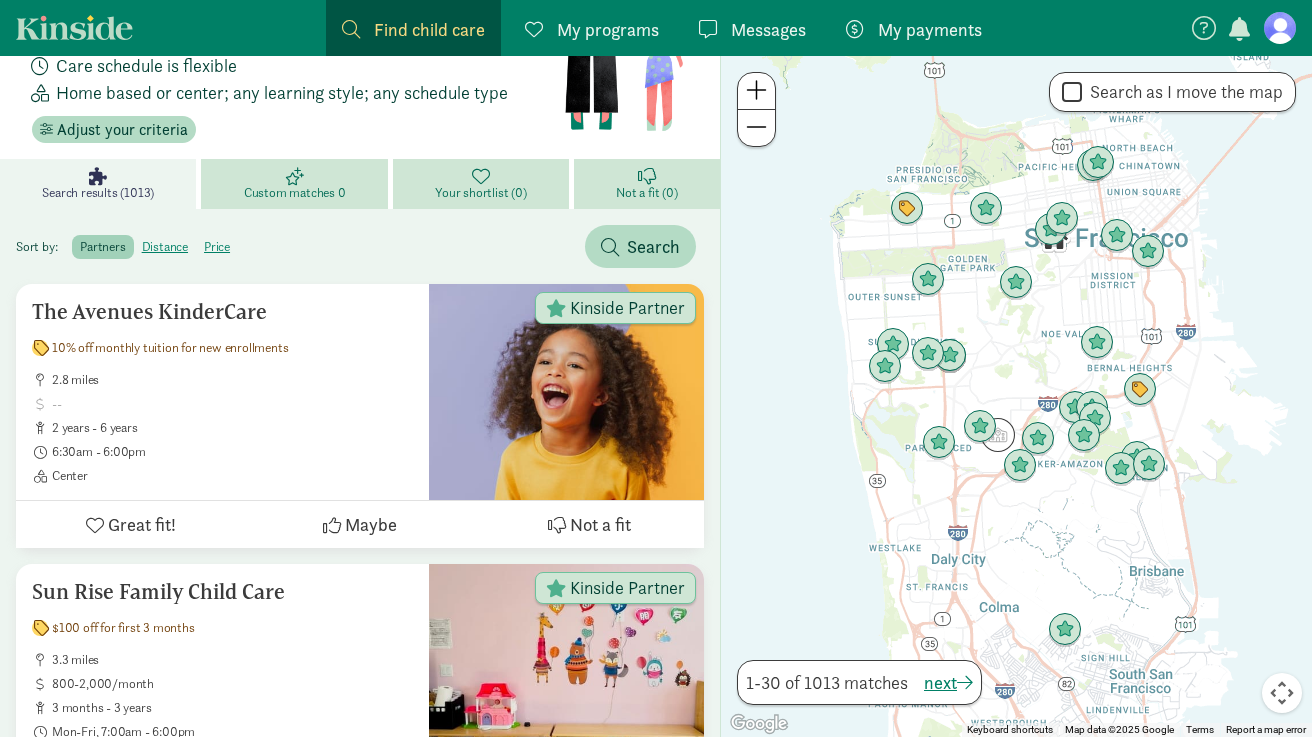 scroll, scrollTop: 162, scrollLeft: 0, axis: vertical 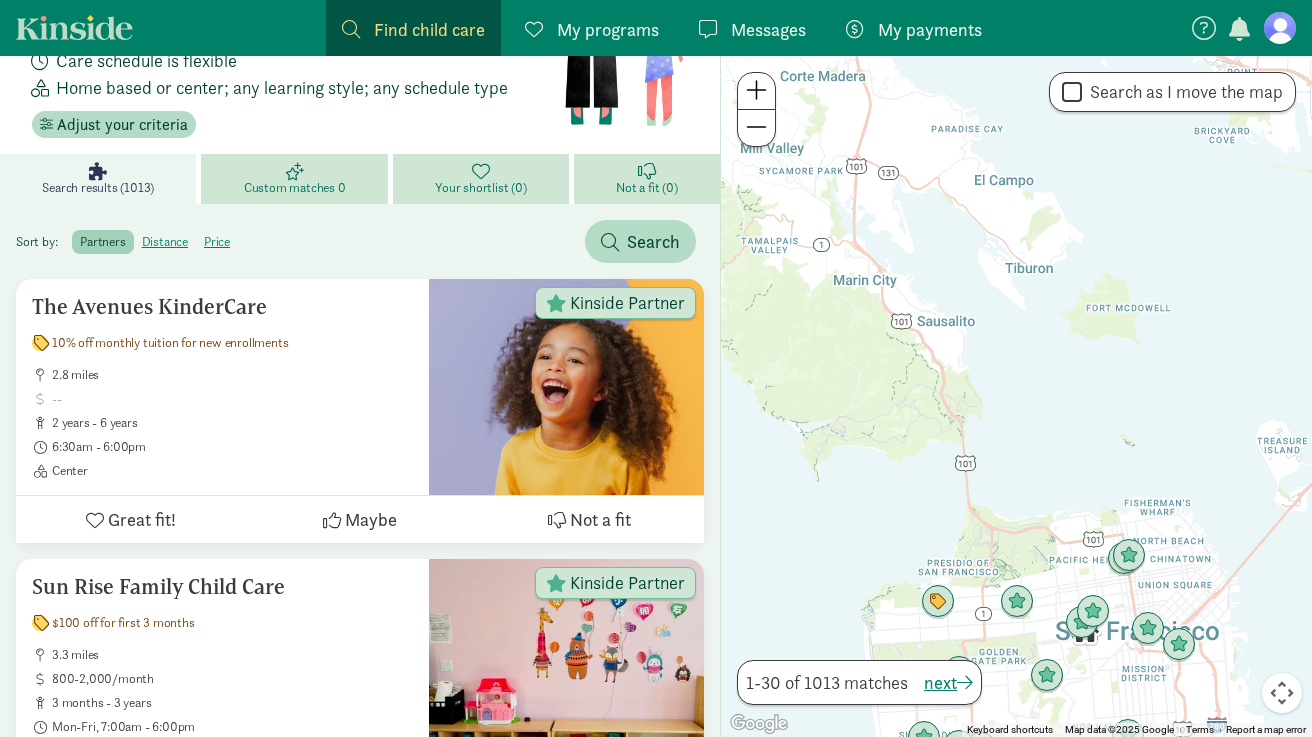 drag, startPoint x: 991, startPoint y: 304, endPoint x: 1022, endPoint y: 698, distance: 395.21765 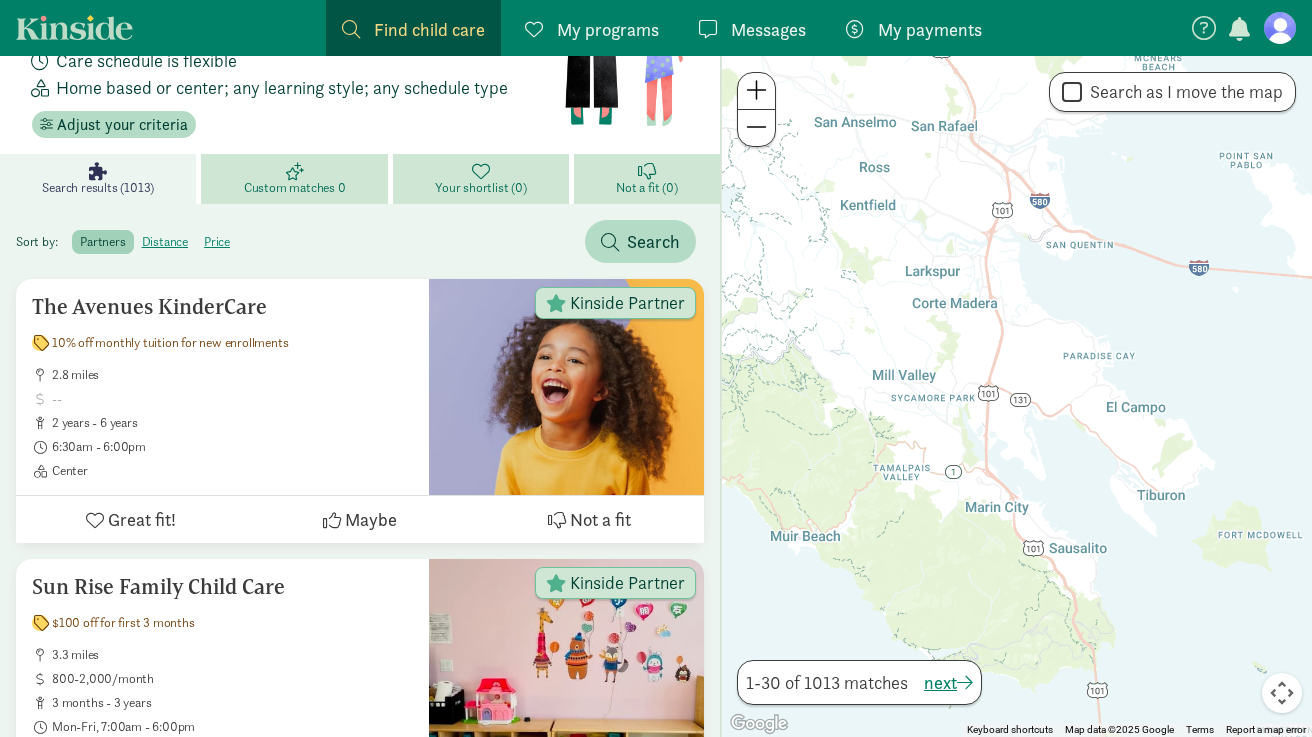 drag, startPoint x: 828, startPoint y: 139, endPoint x: 956, endPoint y: 365, distance: 259.73062 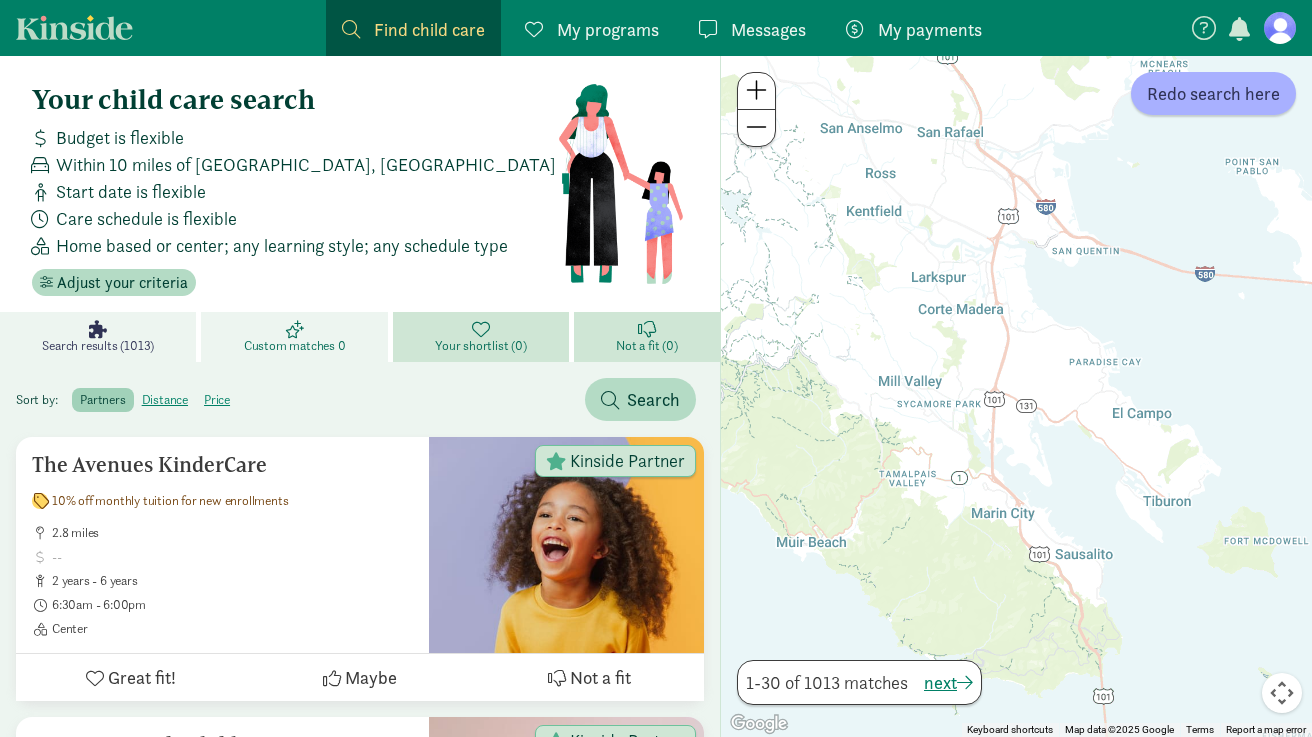 scroll, scrollTop: 0, scrollLeft: 0, axis: both 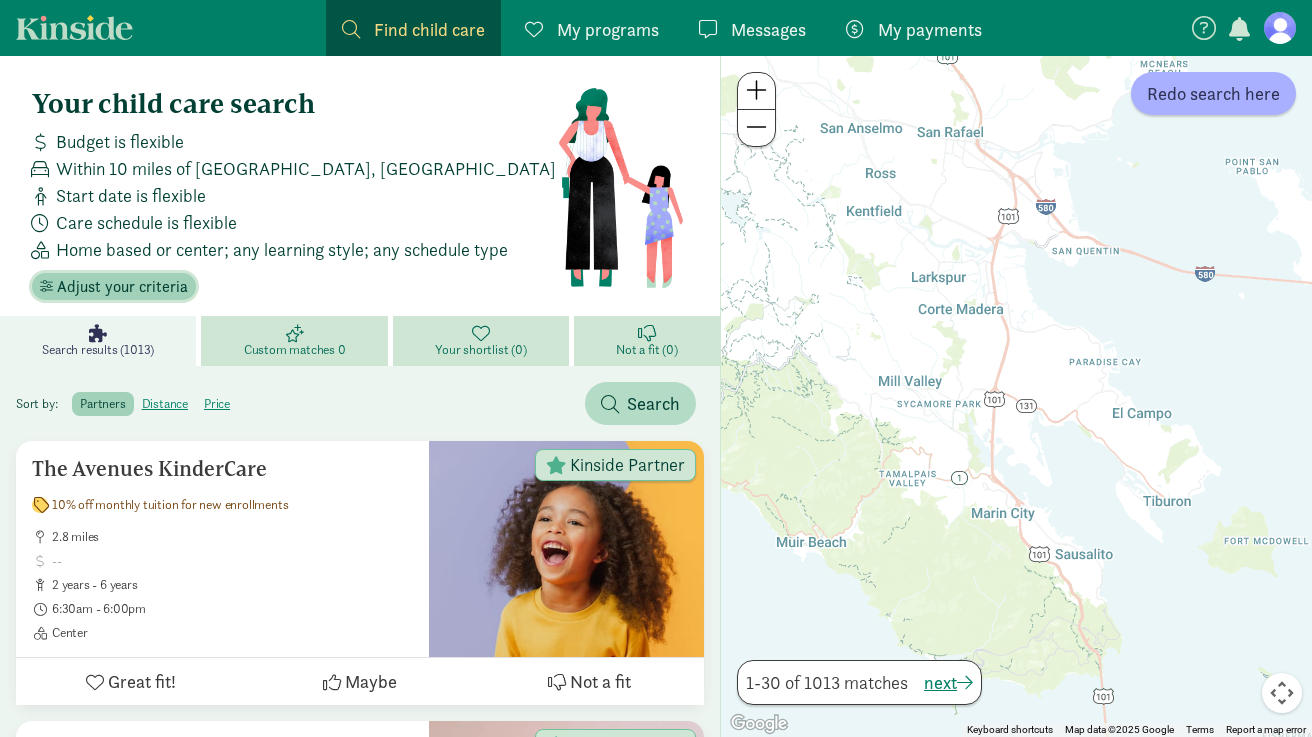 click on "Adjust your criteria" at bounding box center (122, 287) 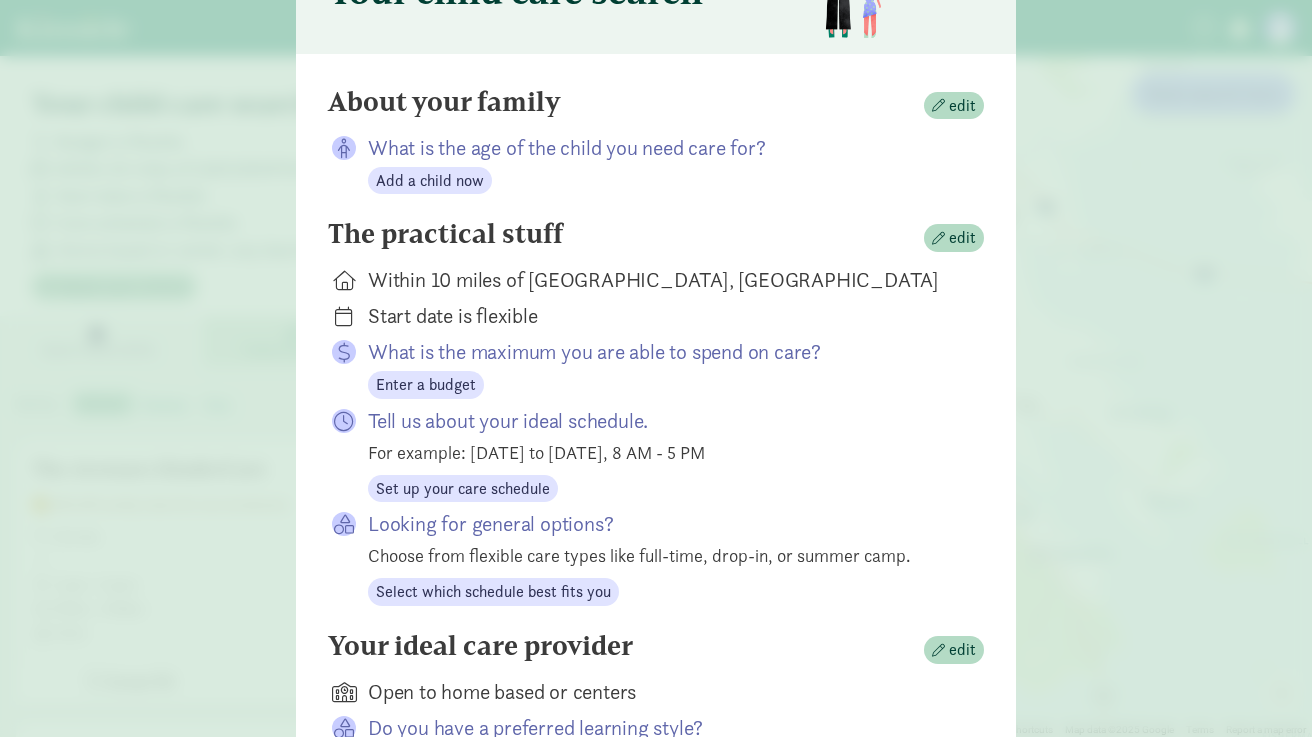 scroll, scrollTop: 168, scrollLeft: 0, axis: vertical 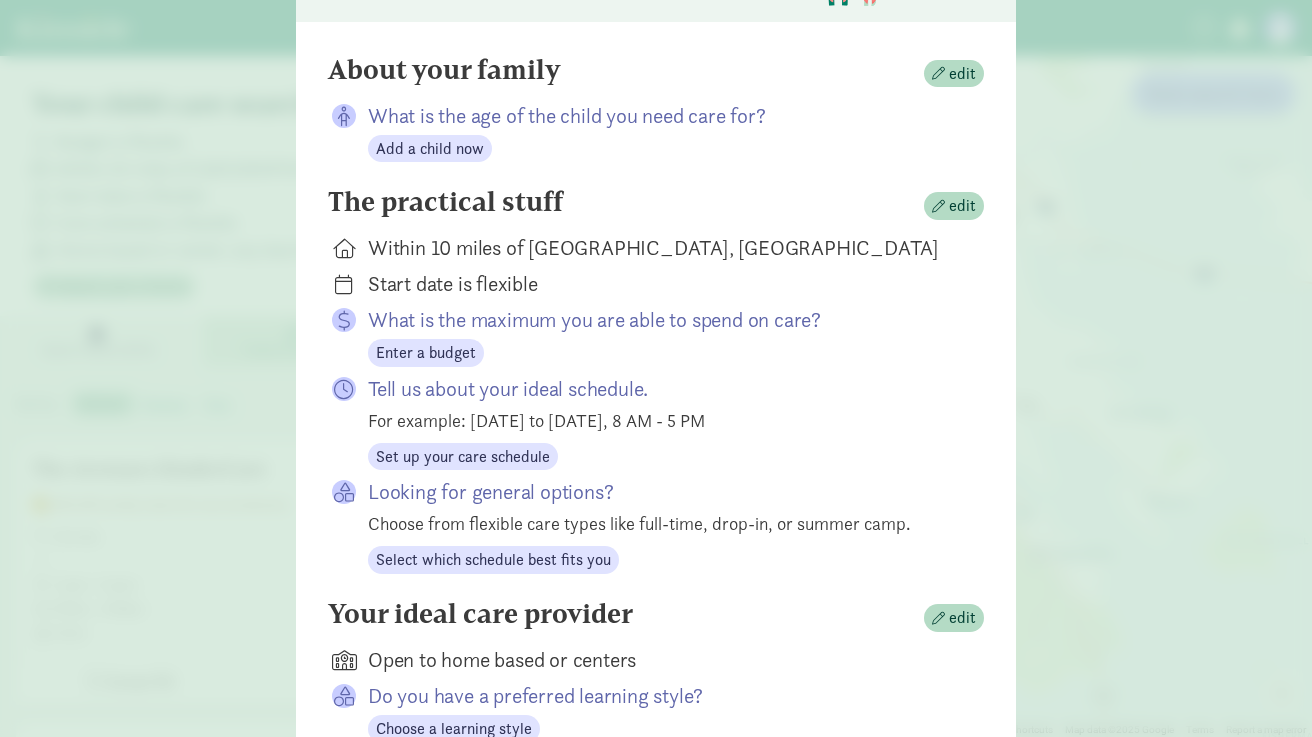 click on "What is the age of the child you need care for?       Add a child now" at bounding box center [660, 132] 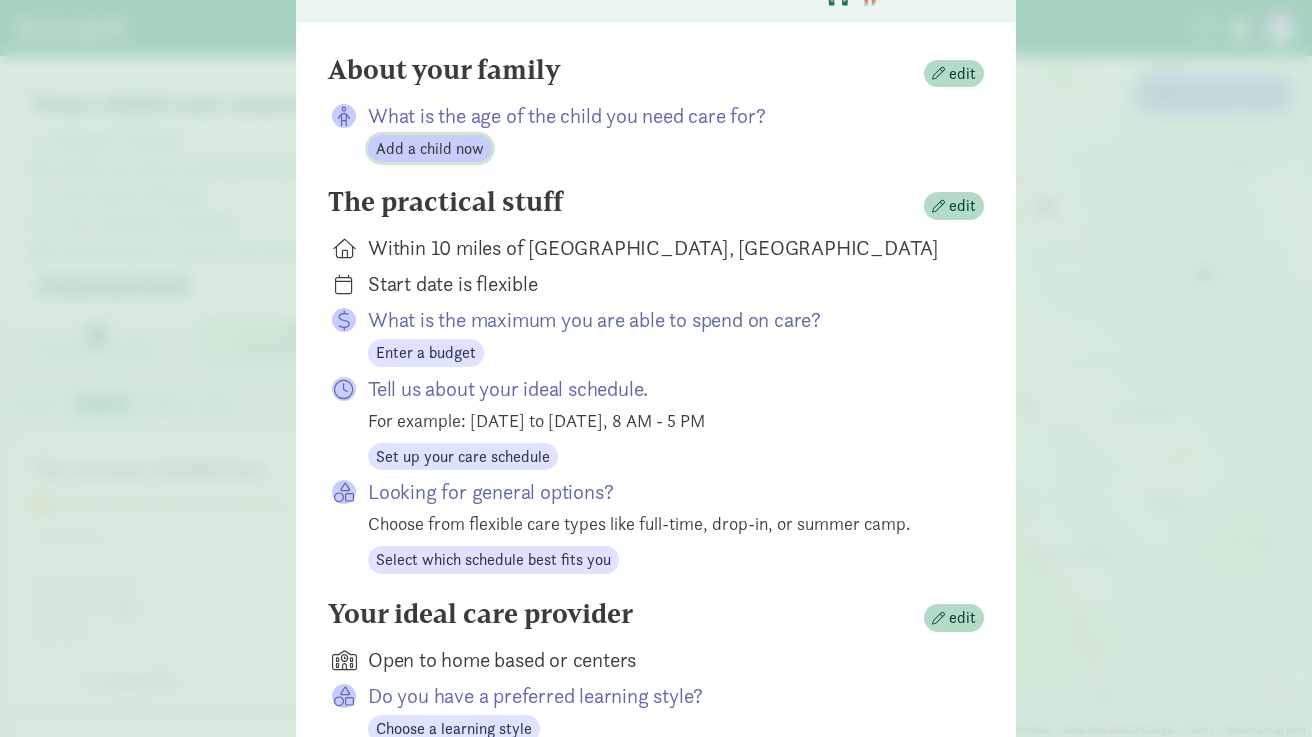 click on "Add a child now" at bounding box center [430, 149] 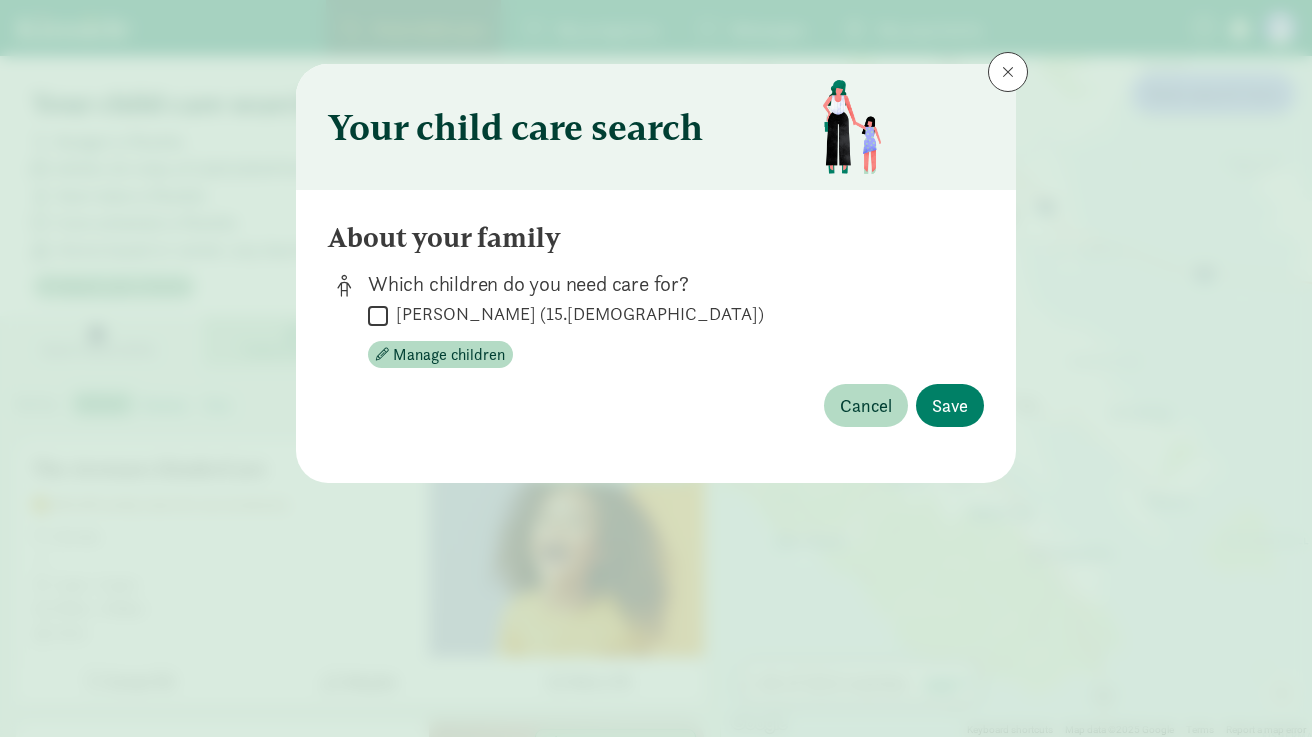scroll, scrollTop: 0, scrollLeft: 0, axis: both 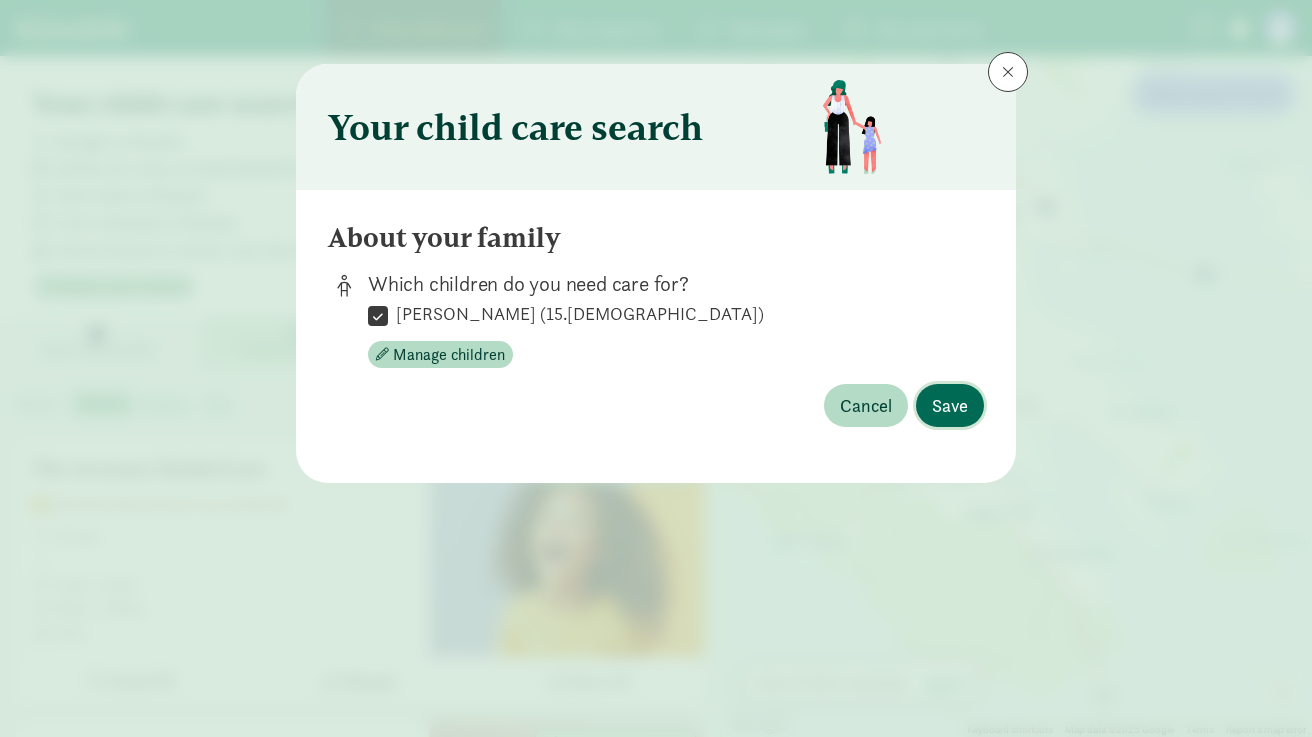 click on "Save" at bounding box center [950, 405] 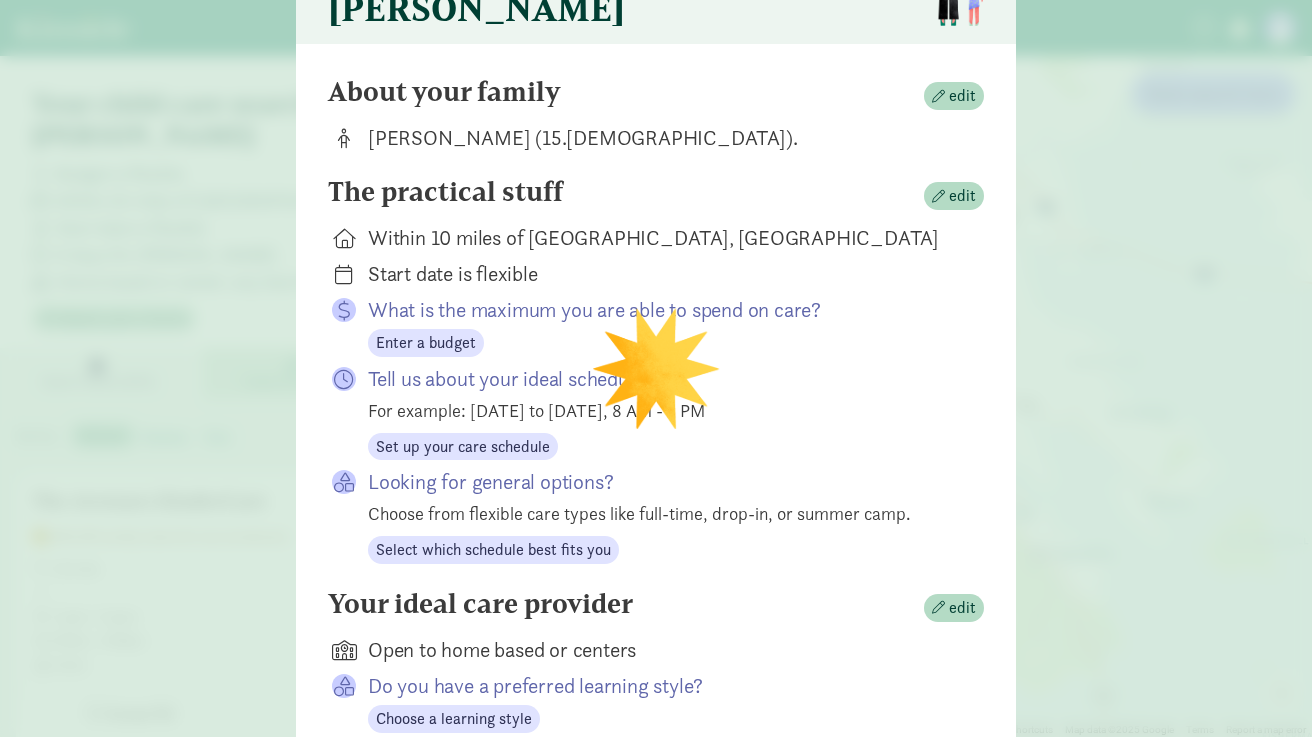 scroll, scrollTop: 132, scrollLeft: 0, axis: vertical 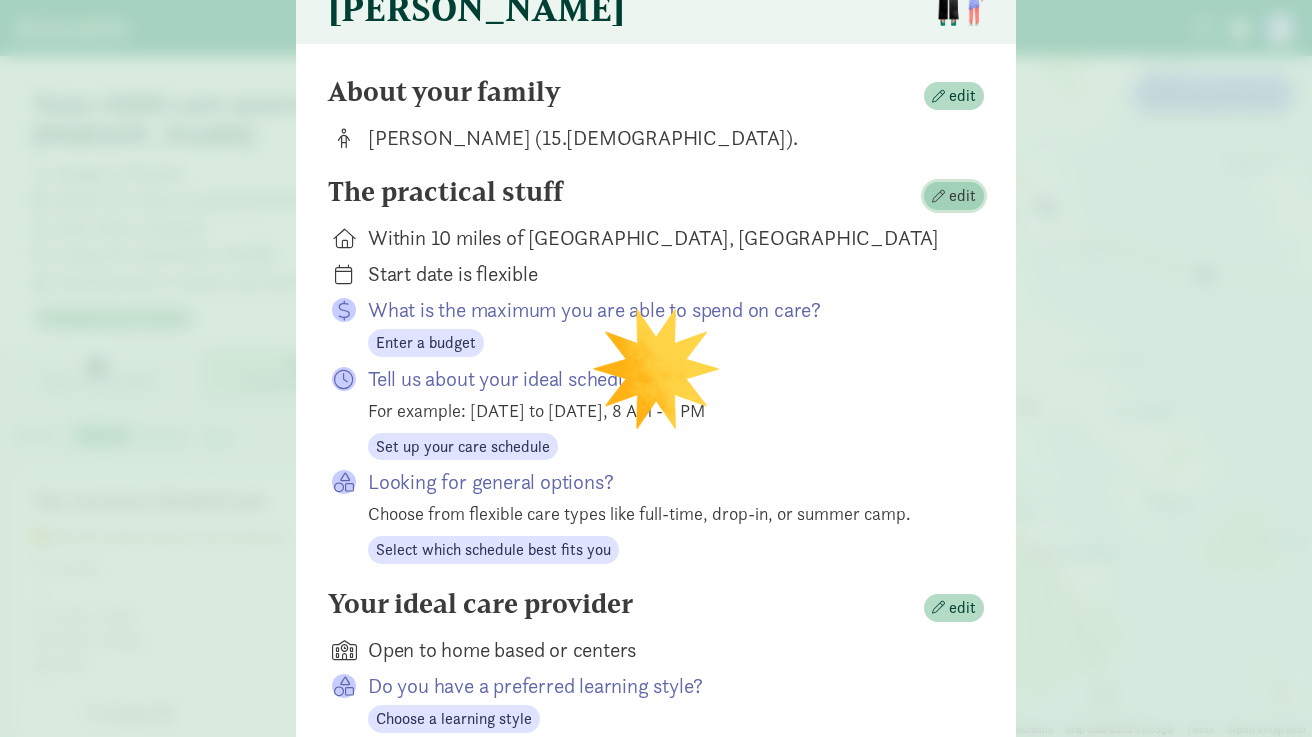 click on "edit" at bounding box center (962, 196) 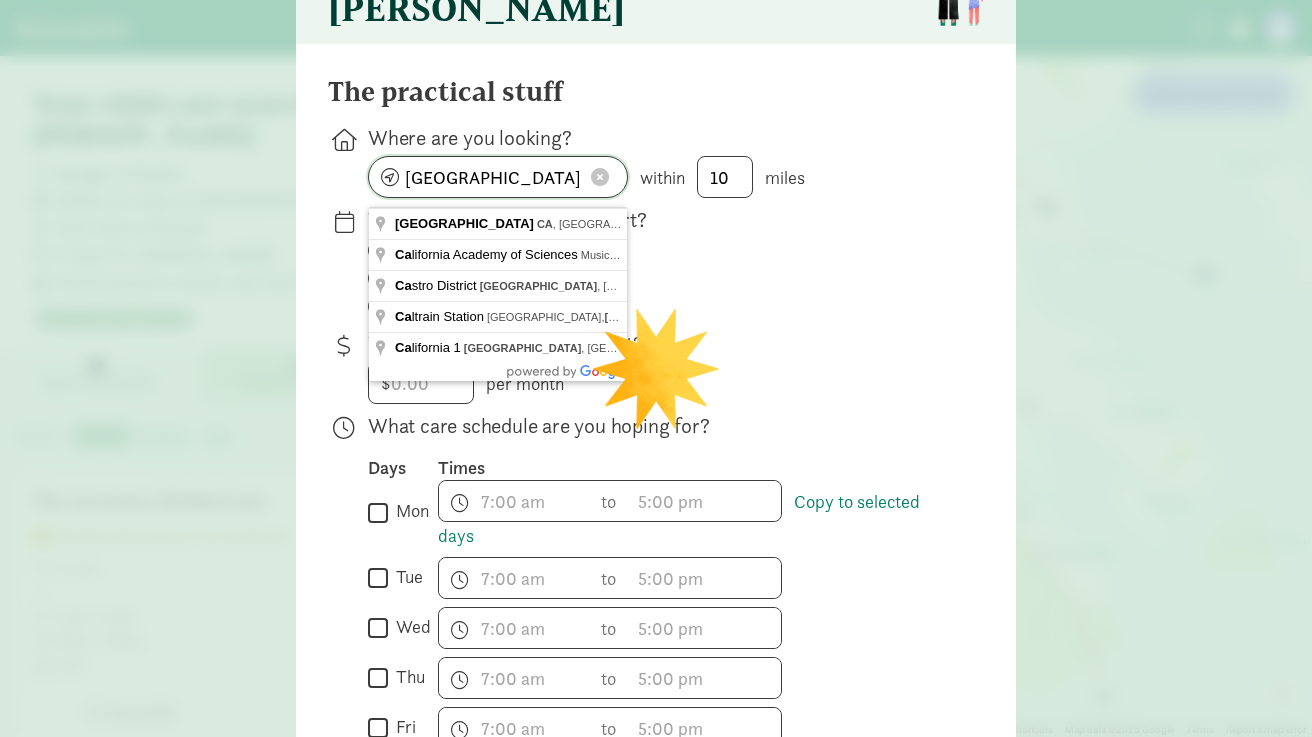 drag, startPoint x: 472, startPoint y: 185, endPoint x: 351, endPoint y: 192, distance: 121.20231 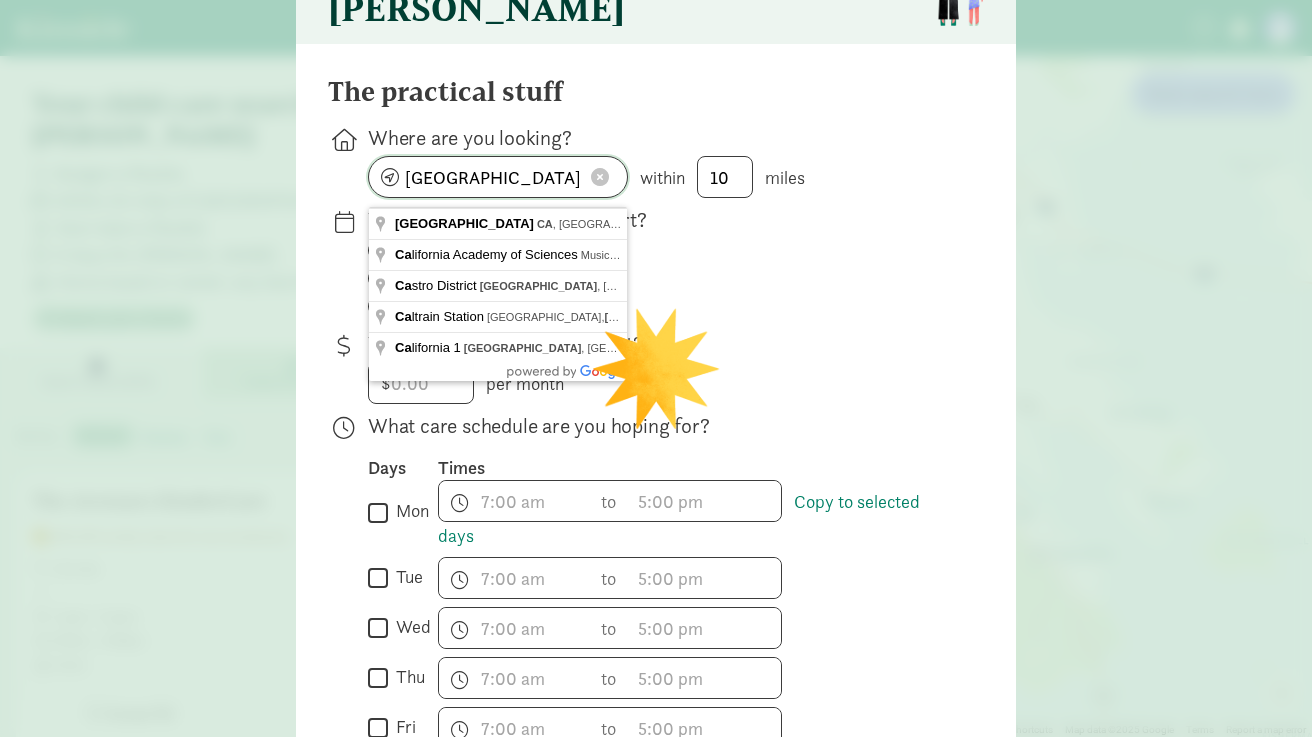 click on "Where are you looking?           San Francisco, CA         within         10       miles" 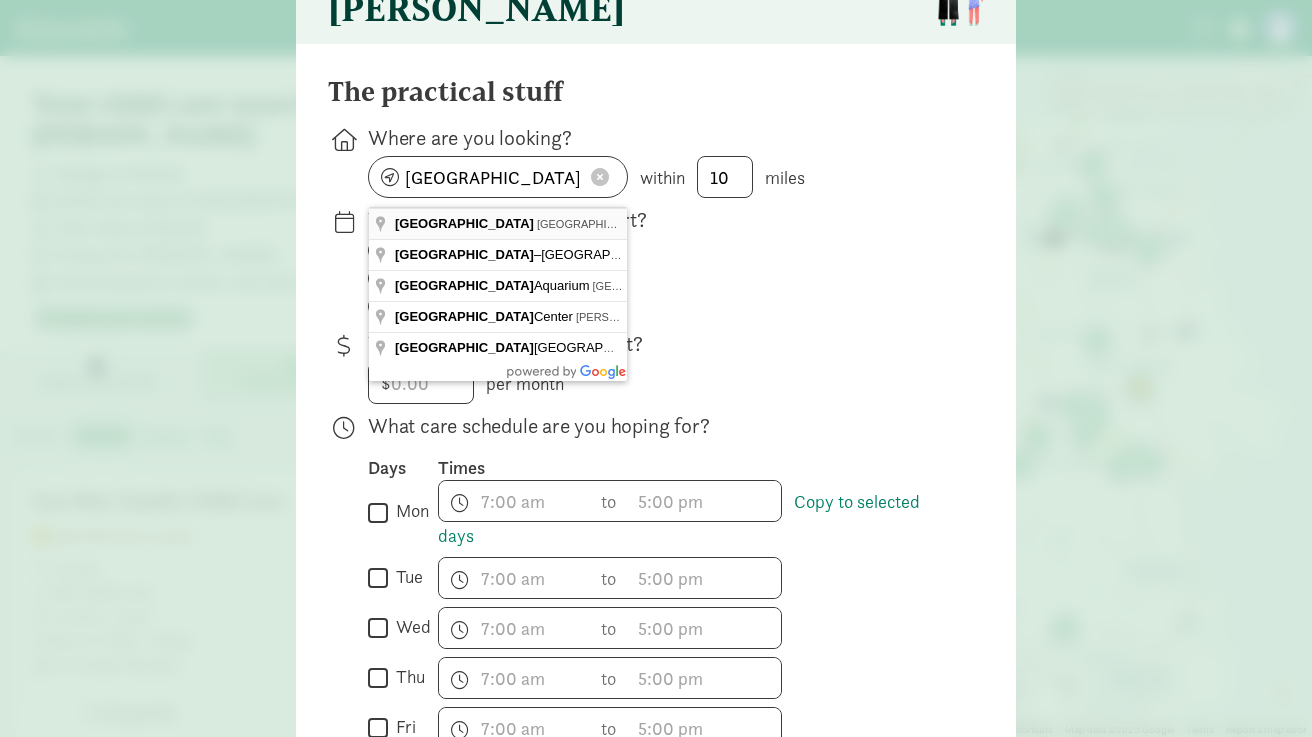 type on "Seattle, WA, USA" 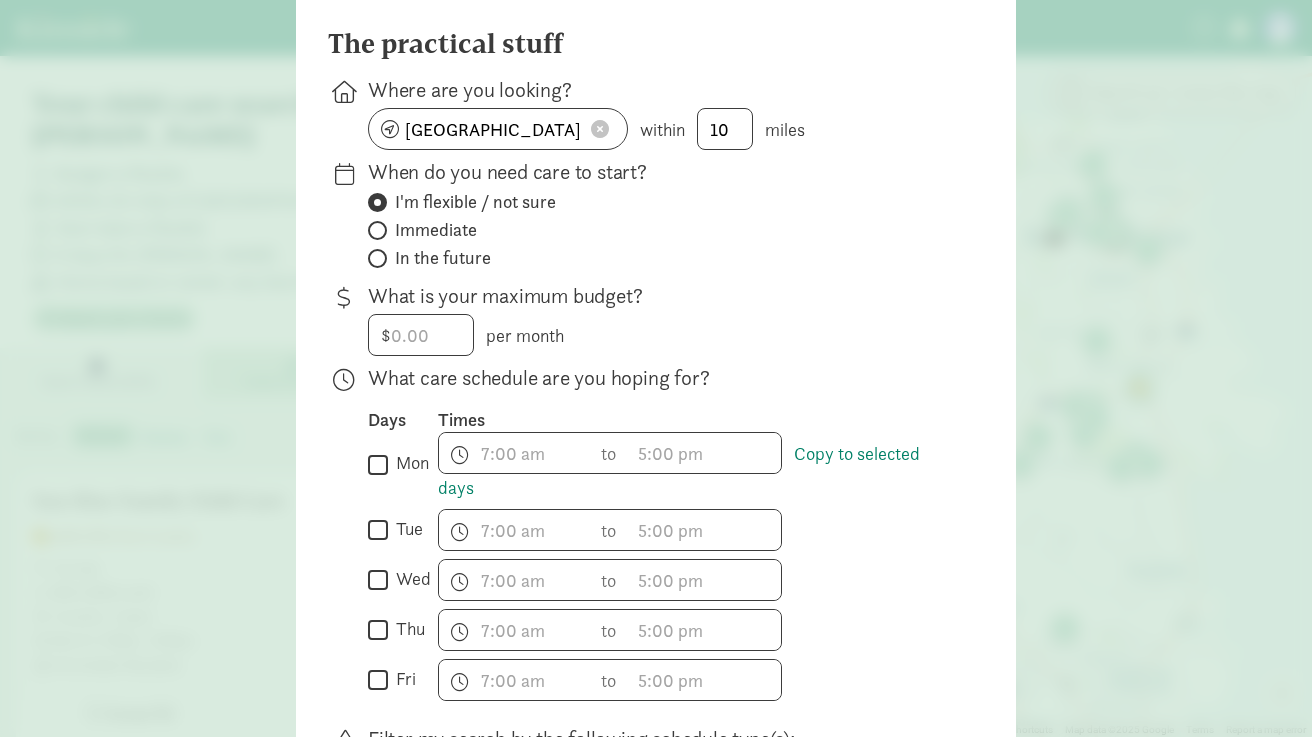 scroll, scrollTop: 225, scrollLeft: 0, axis: vertical 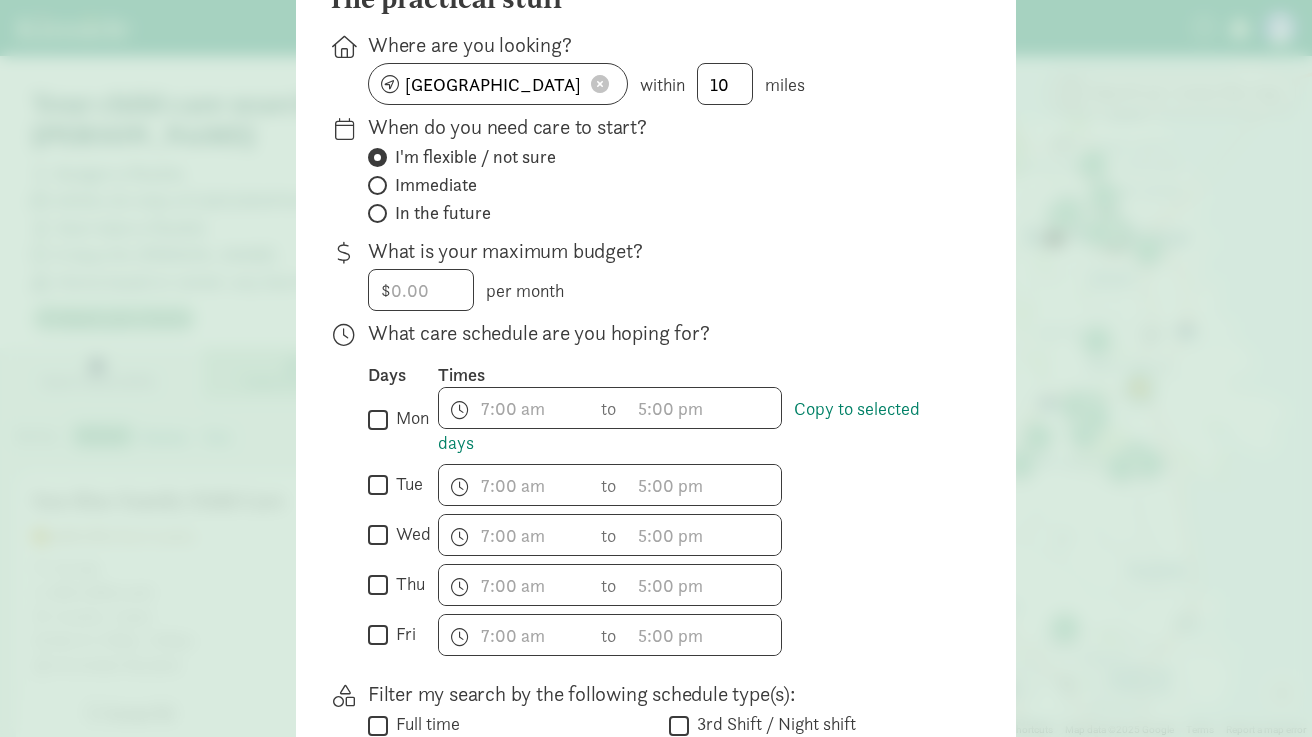 click on "When do you need care to start?         I'm flexible / not sure       Immediate       In the future" 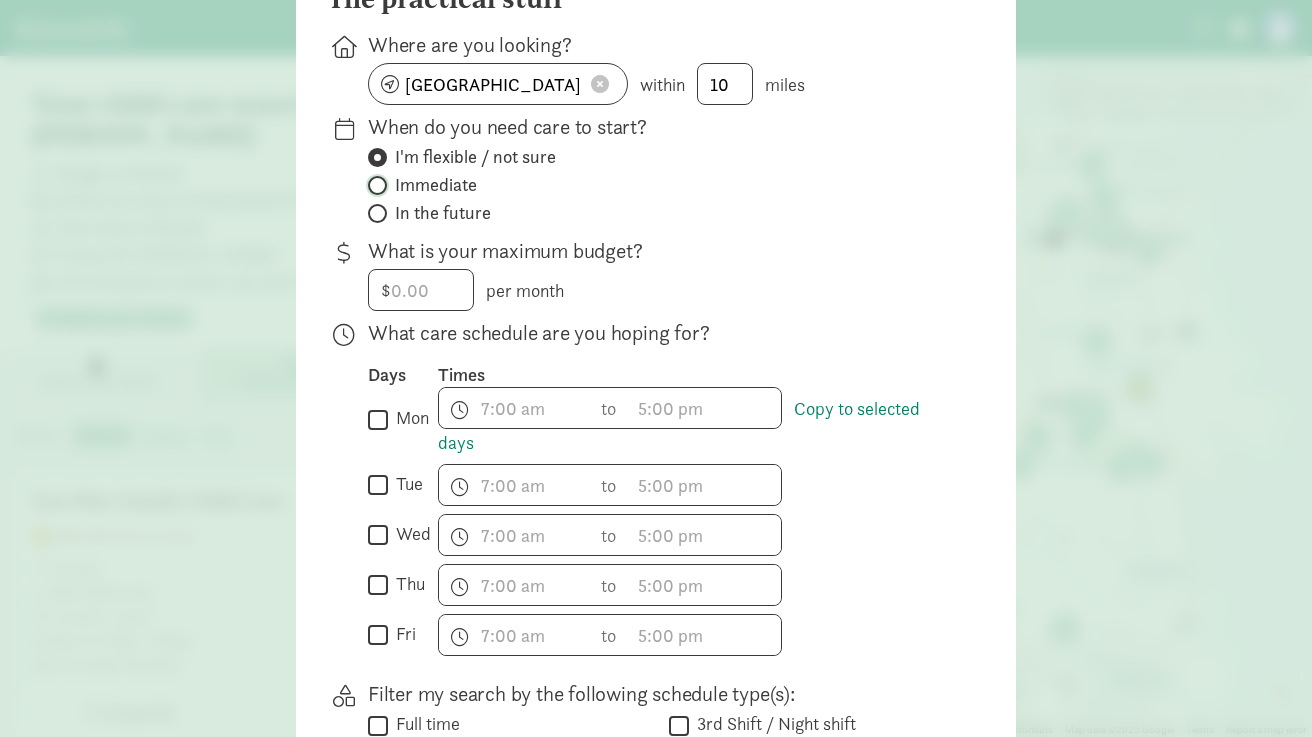 click on "Immediate" at bounding box center (374, 185) 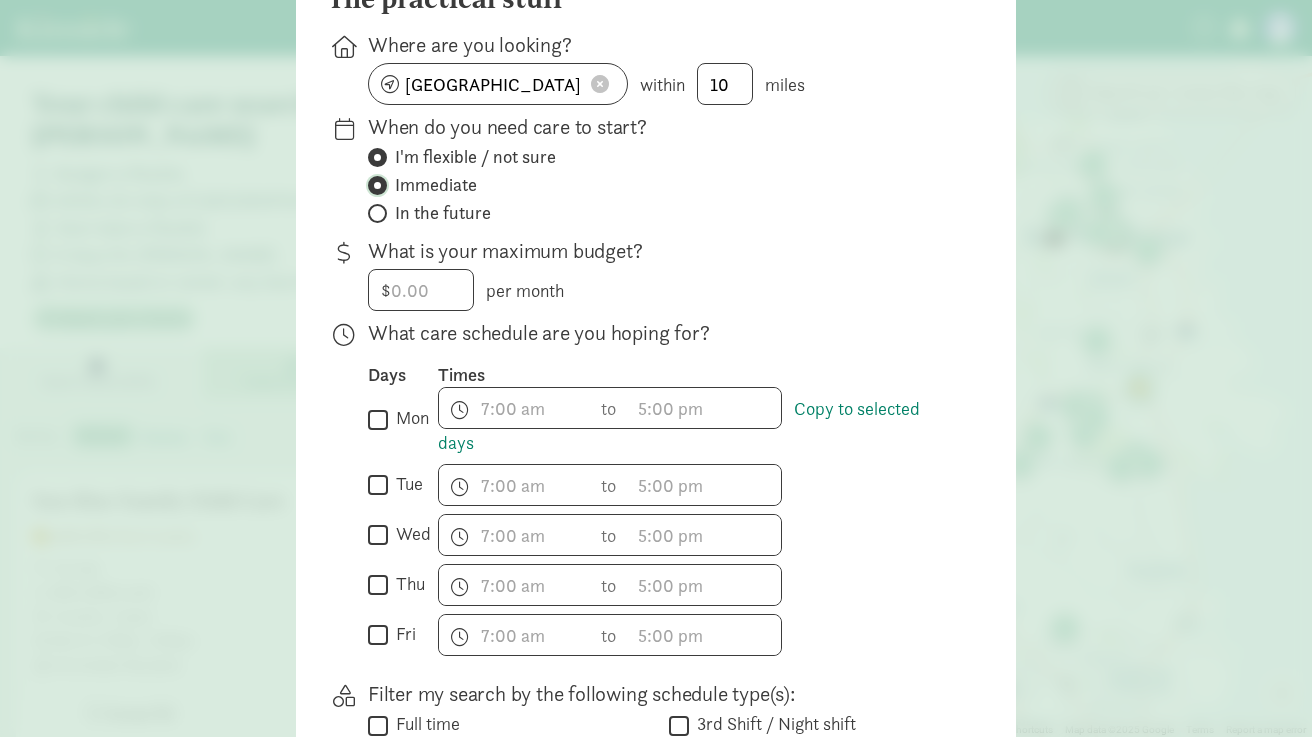 radio on "false" 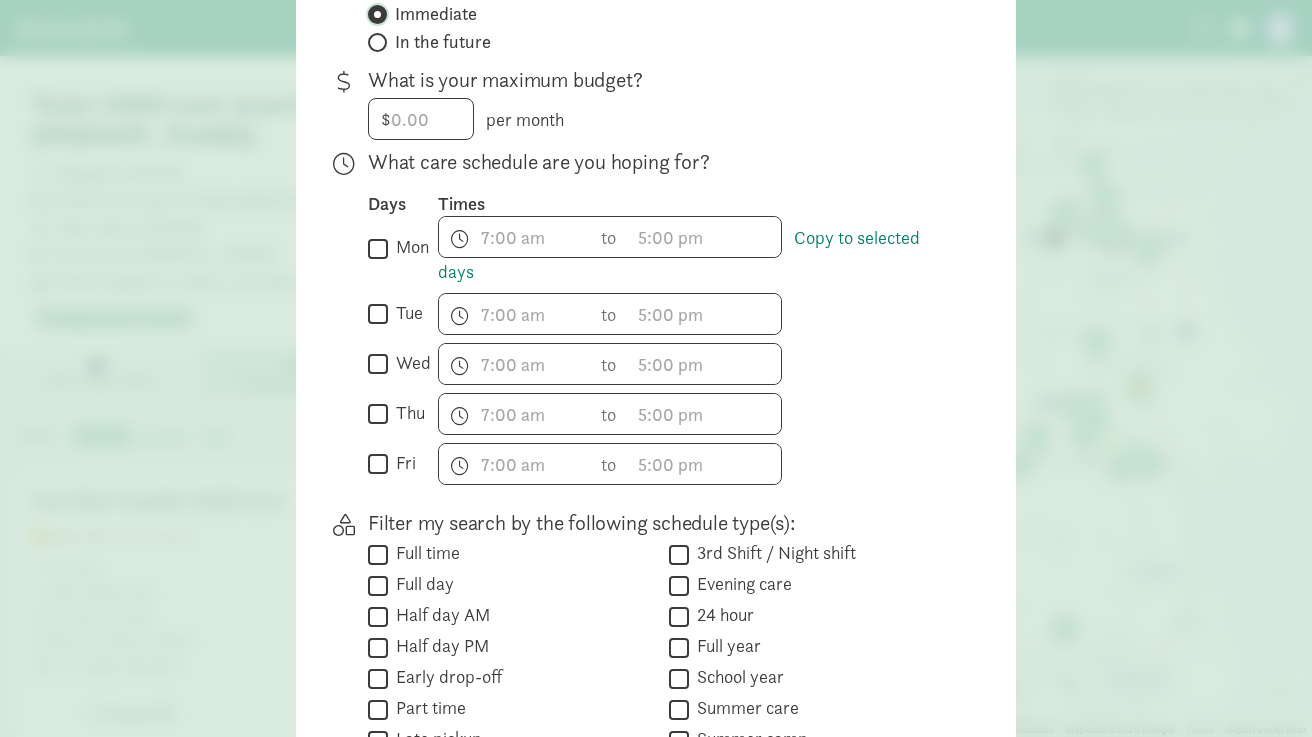 scroll, scrollTop: 425, scrollLeft: 0, axis: vertical 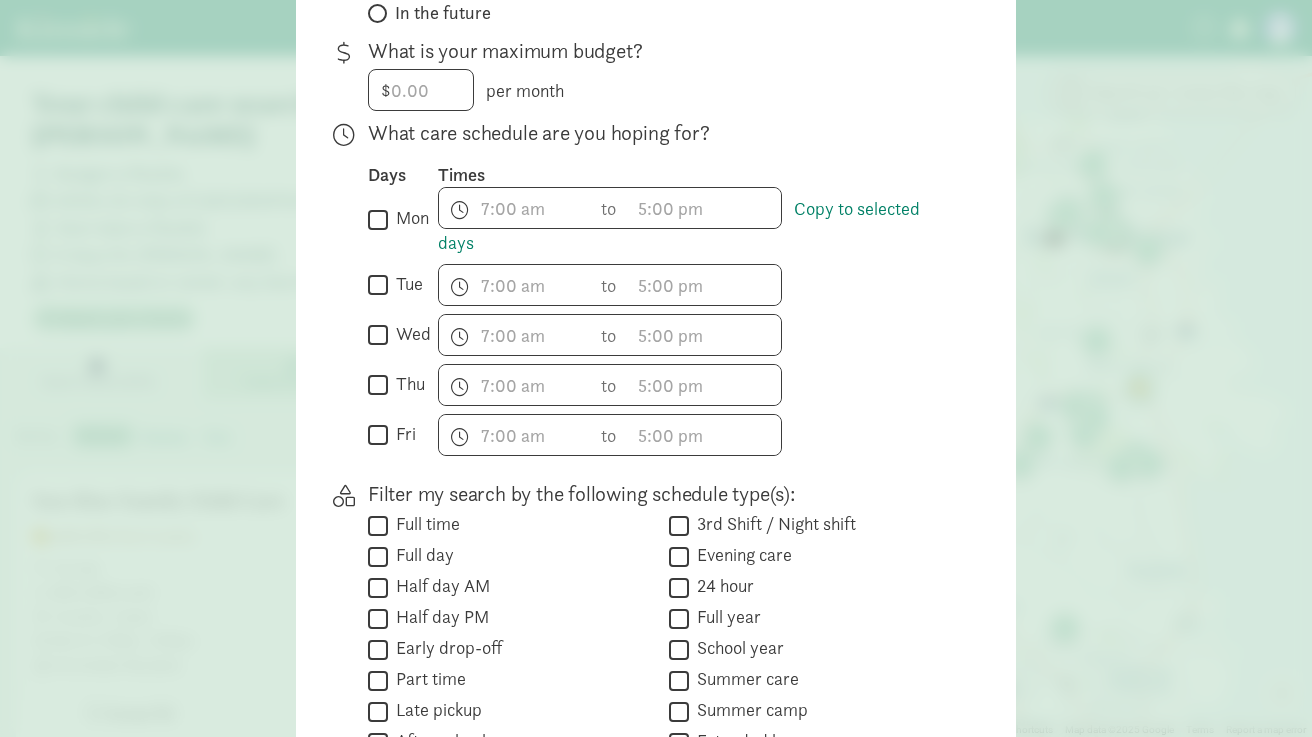 click on "mon" at bounding box center (378, 219) 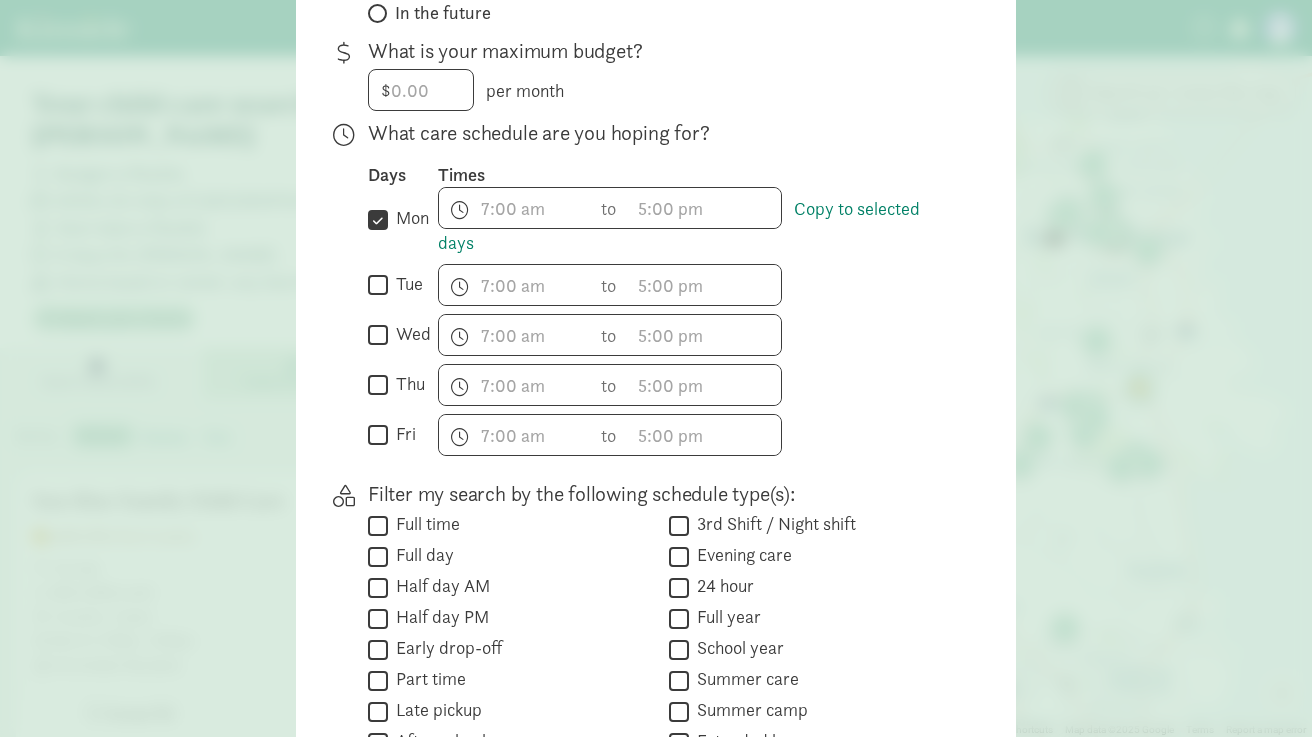 drag, startPoint x: 372, startPoint y: 292, endPoint x: 374, endPoint y: 319, distance: 27.073973 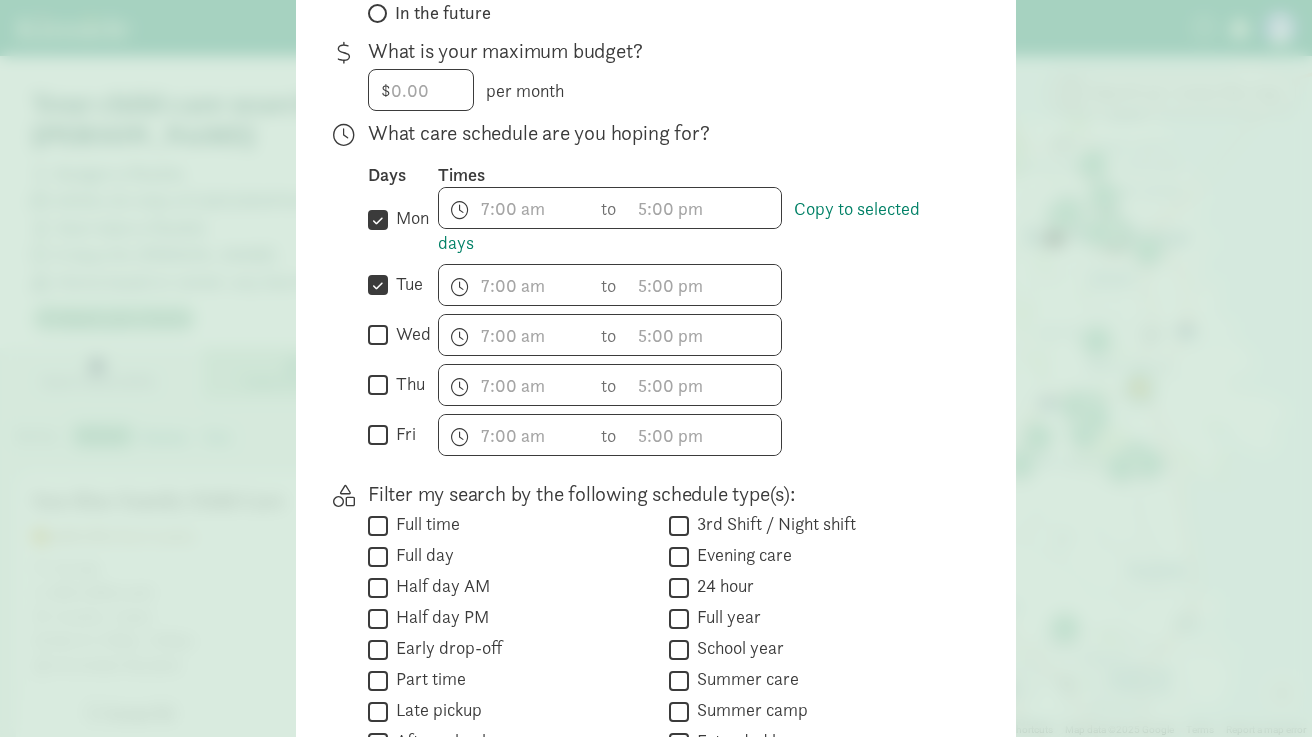 click on "wed" at bounding box center [378, 335] 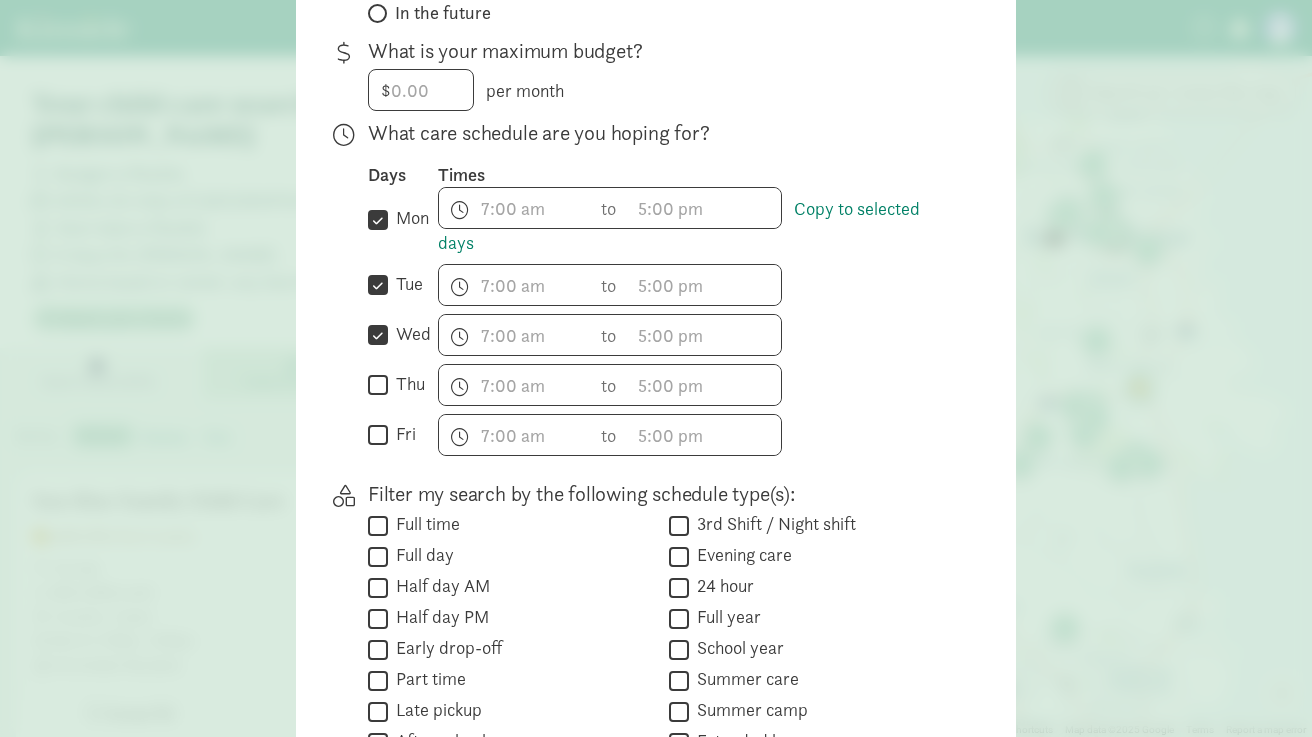 click on "thu" at bounding box center (378, 385) 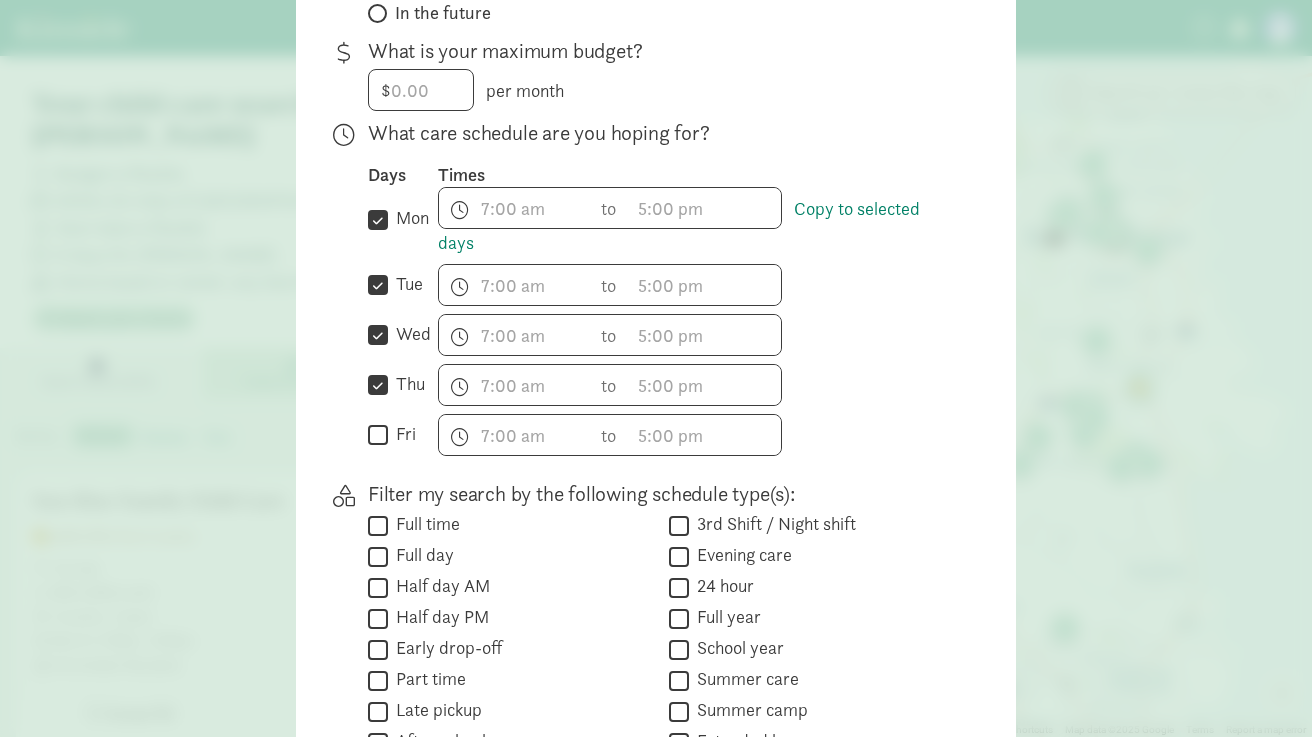 click on "fri" at bounding box center [378, 435] 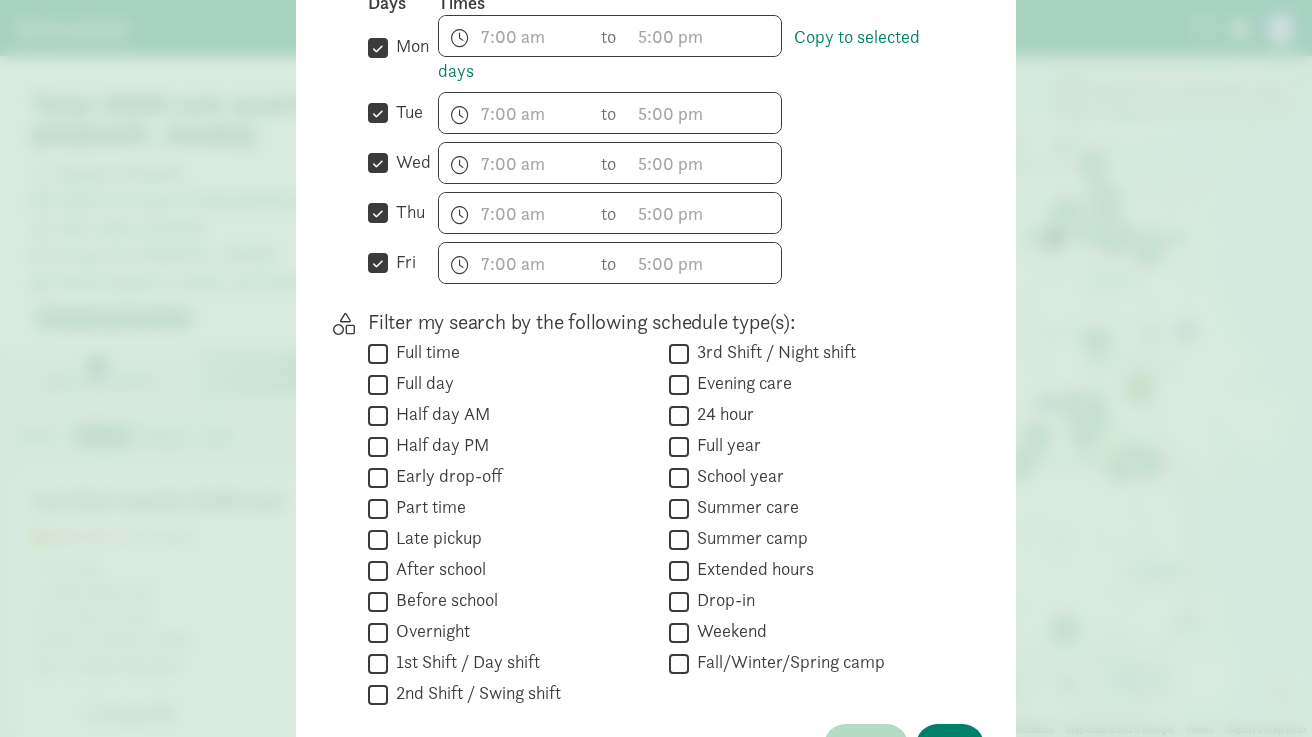 scroll, scrollTop: 601, scrollLeft: 0, axis: vertical 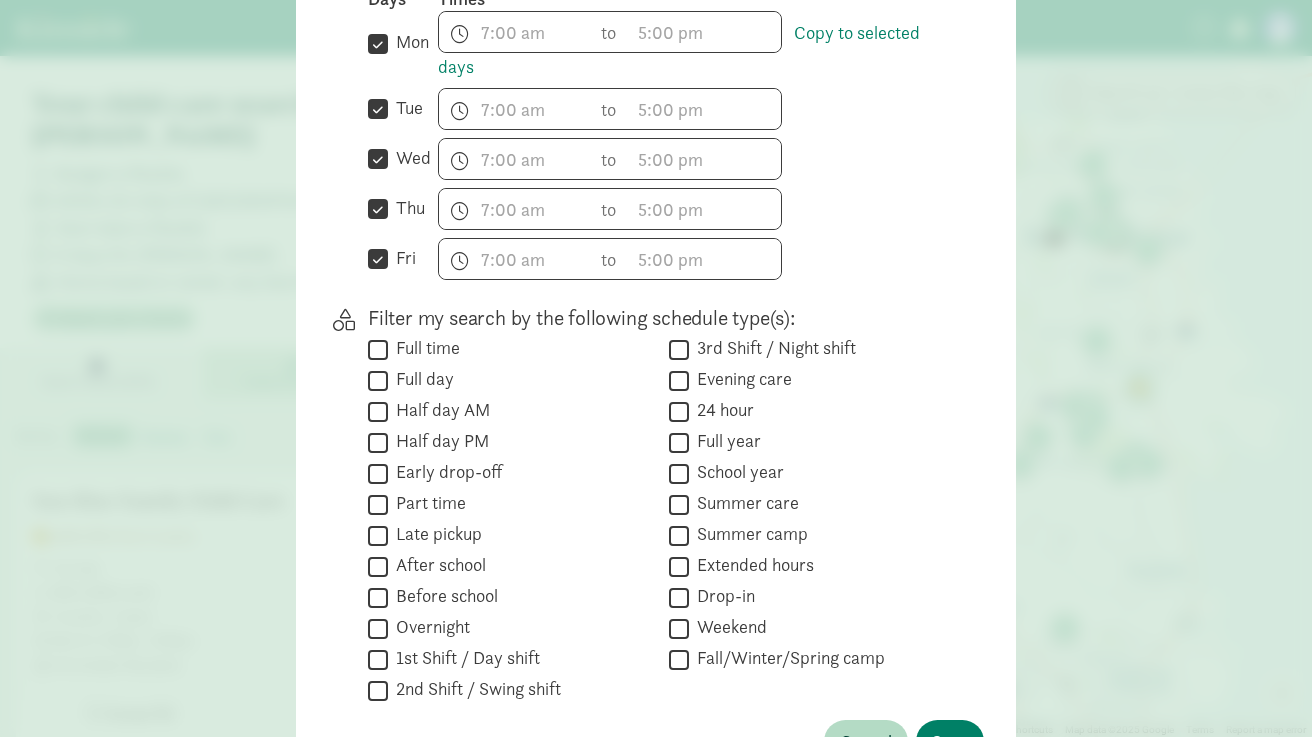 click on "Full time" at bounding box center [378, 349] 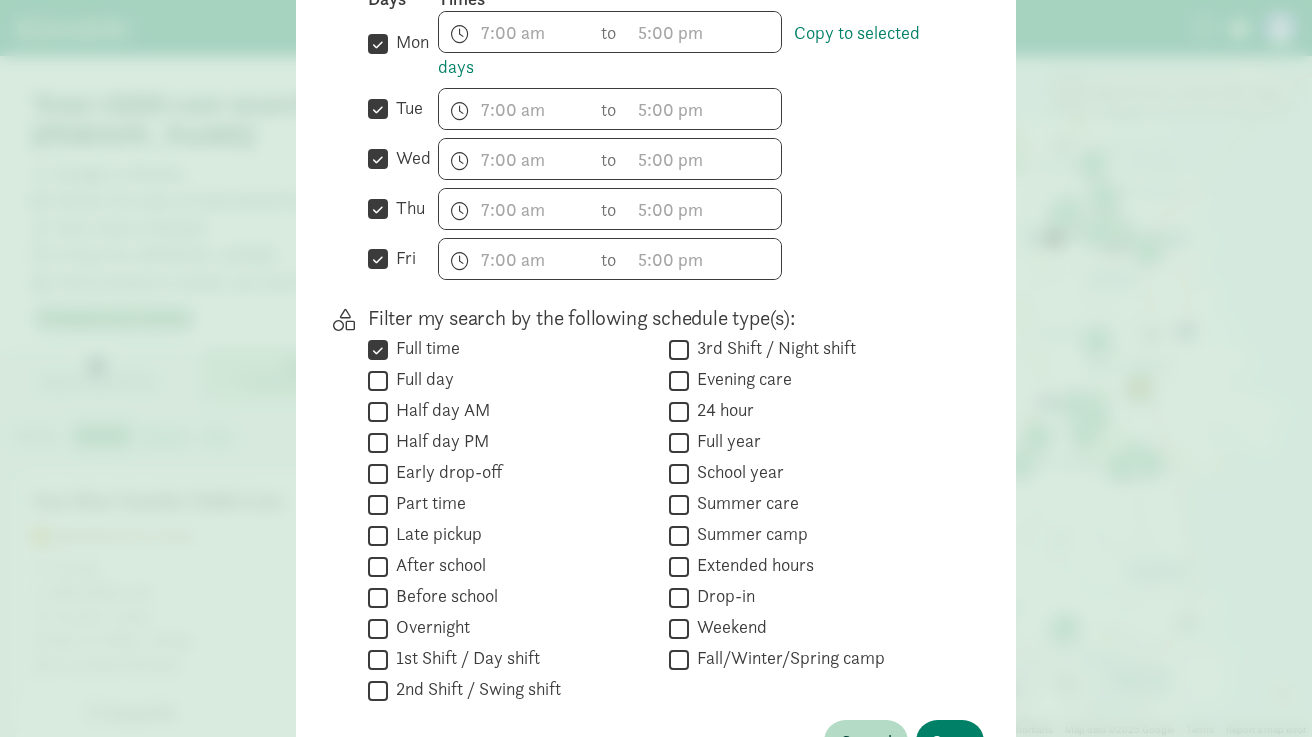 click on "Full day" at bounding box center (378, 380) 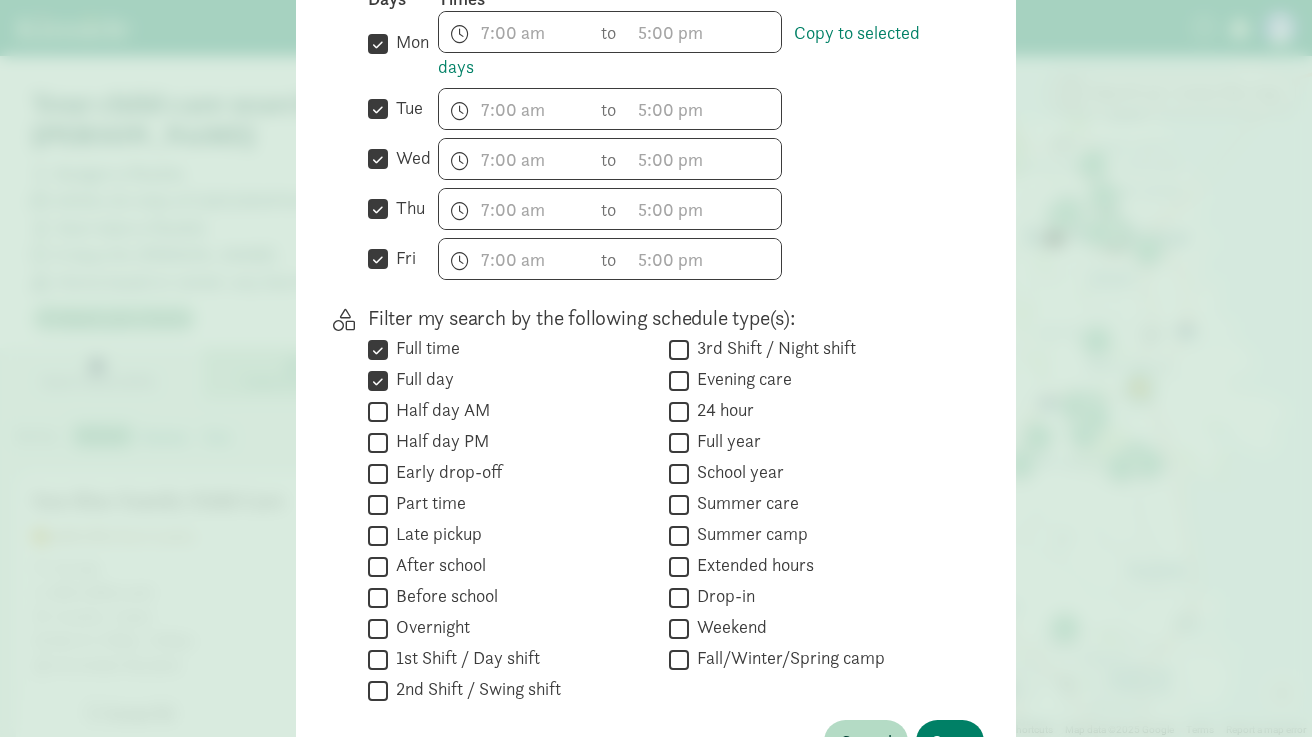 scroll, scrollTop: 757, scrollLeft: 0, axis: vertical 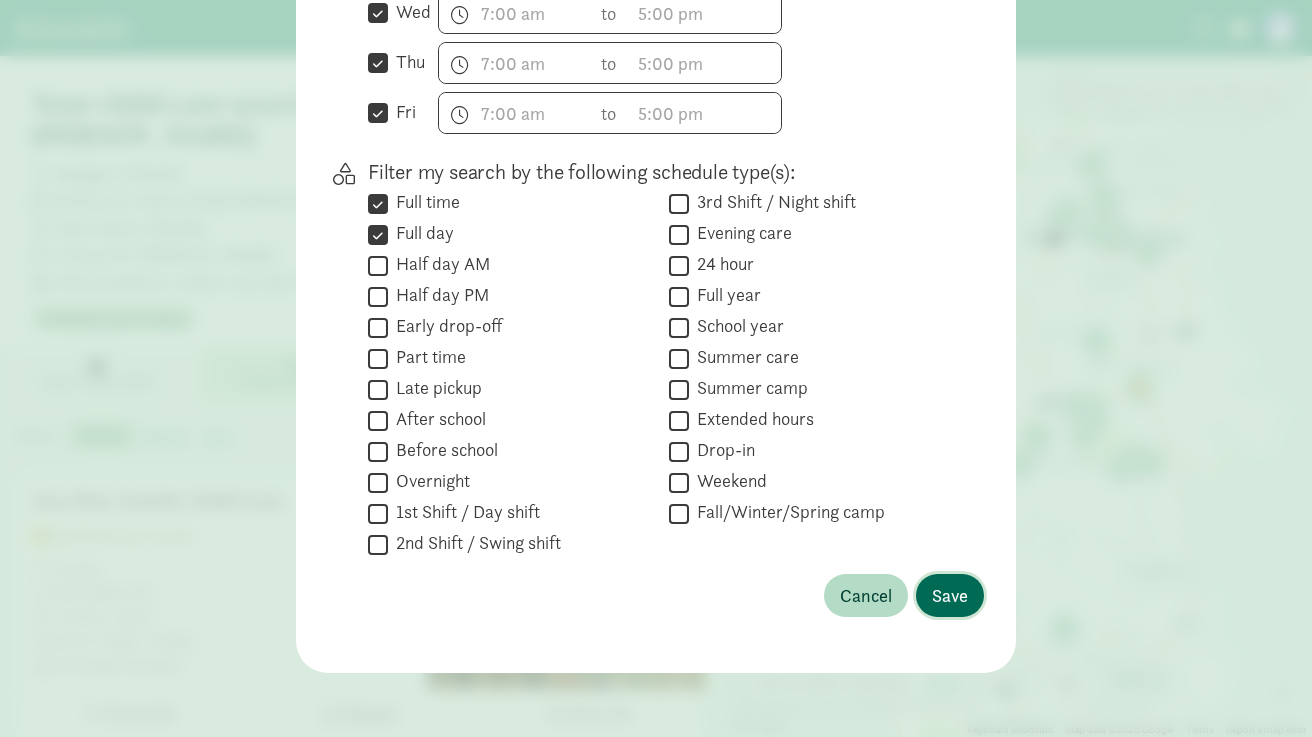 click on "Save" at bounding box center [950, 595] 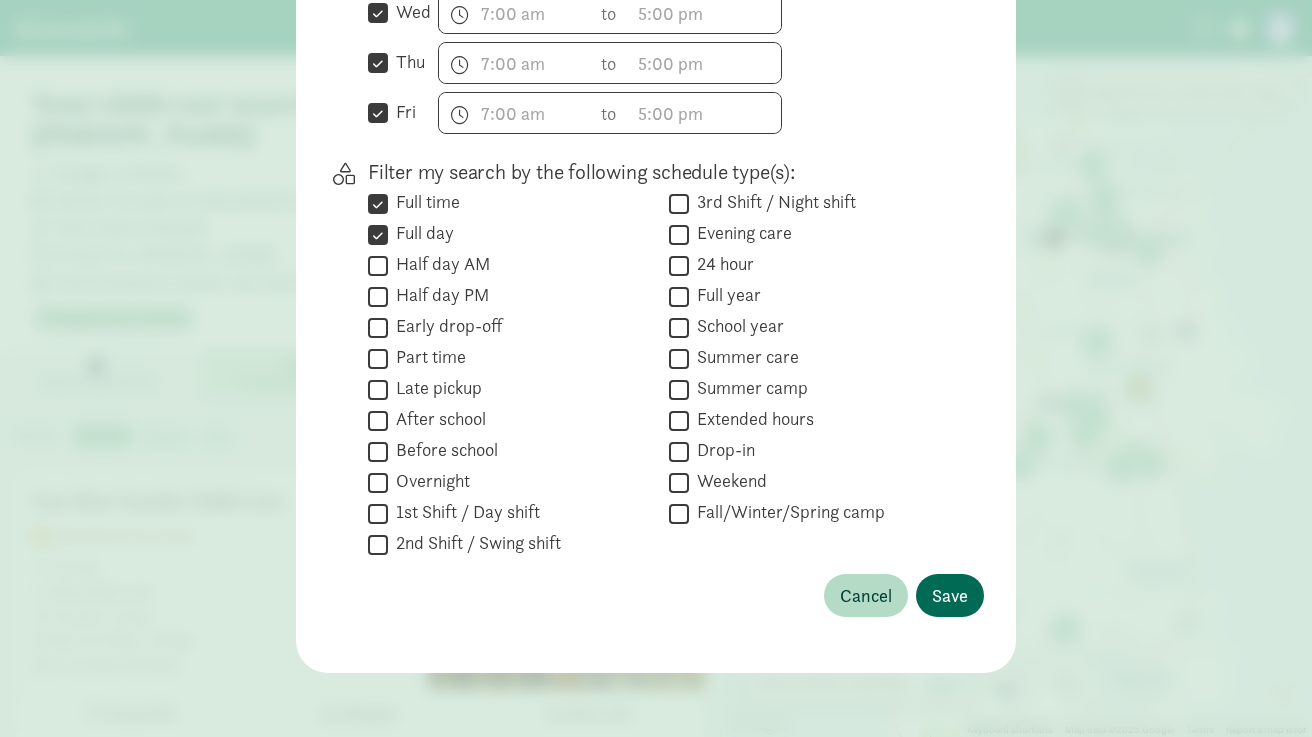 scroll, scrollTop: 165, scrollLeft: 0, axis: vertical 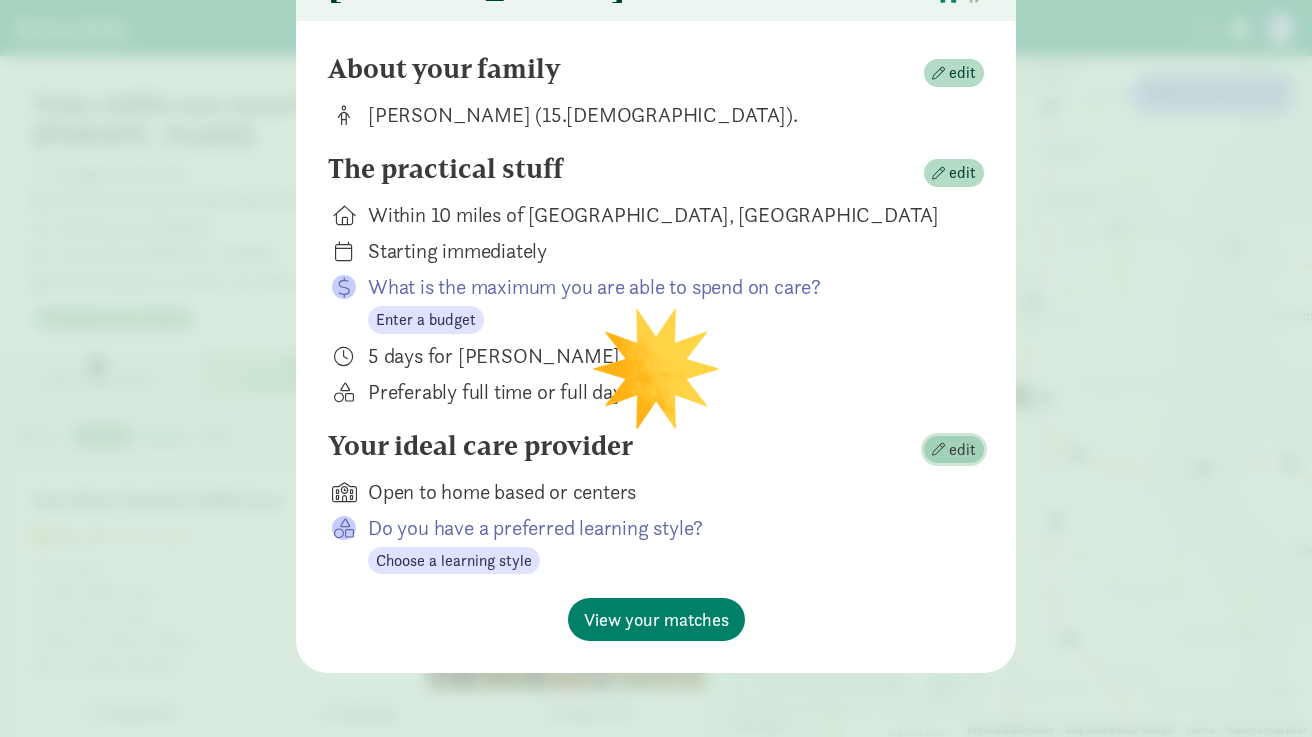 click on "edit" at bounding box center [954, 450] 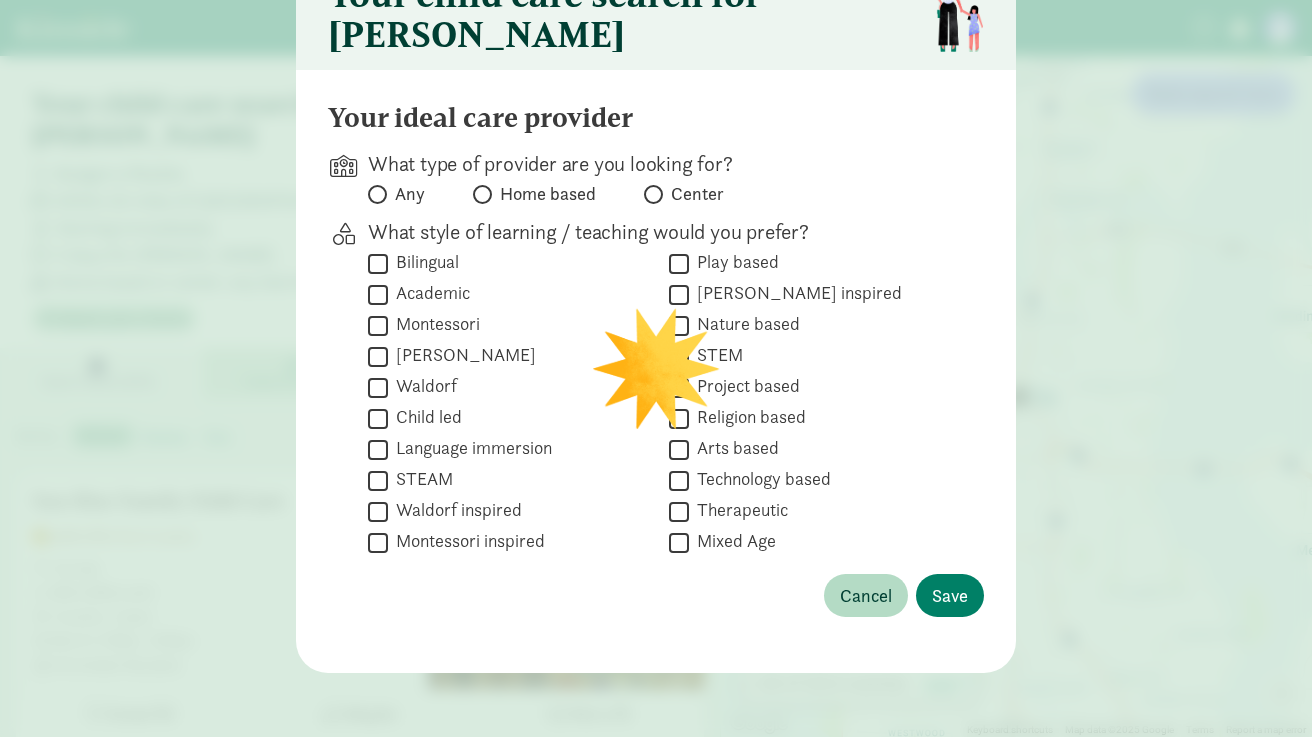 scroll, scrollTop: 116, scrollLeft: 0, axis: vertical 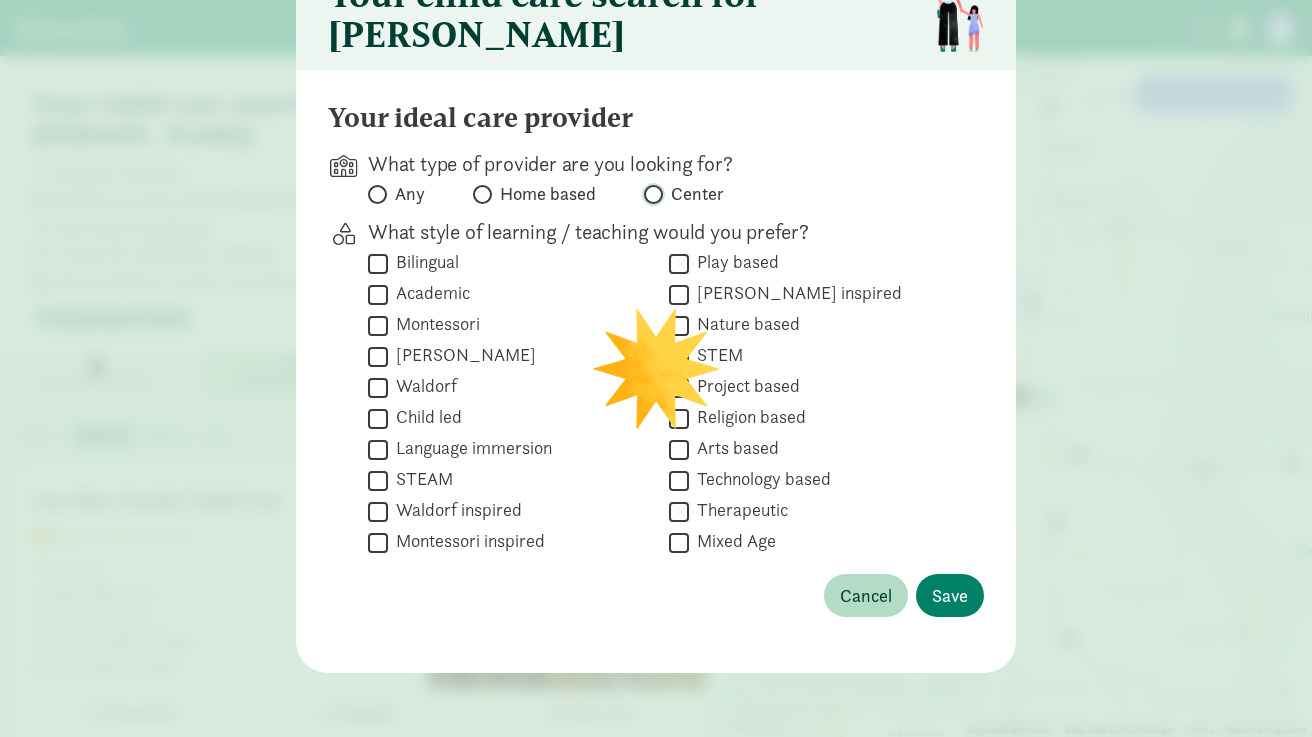 click on "Center" at bounding box center (650, 194) 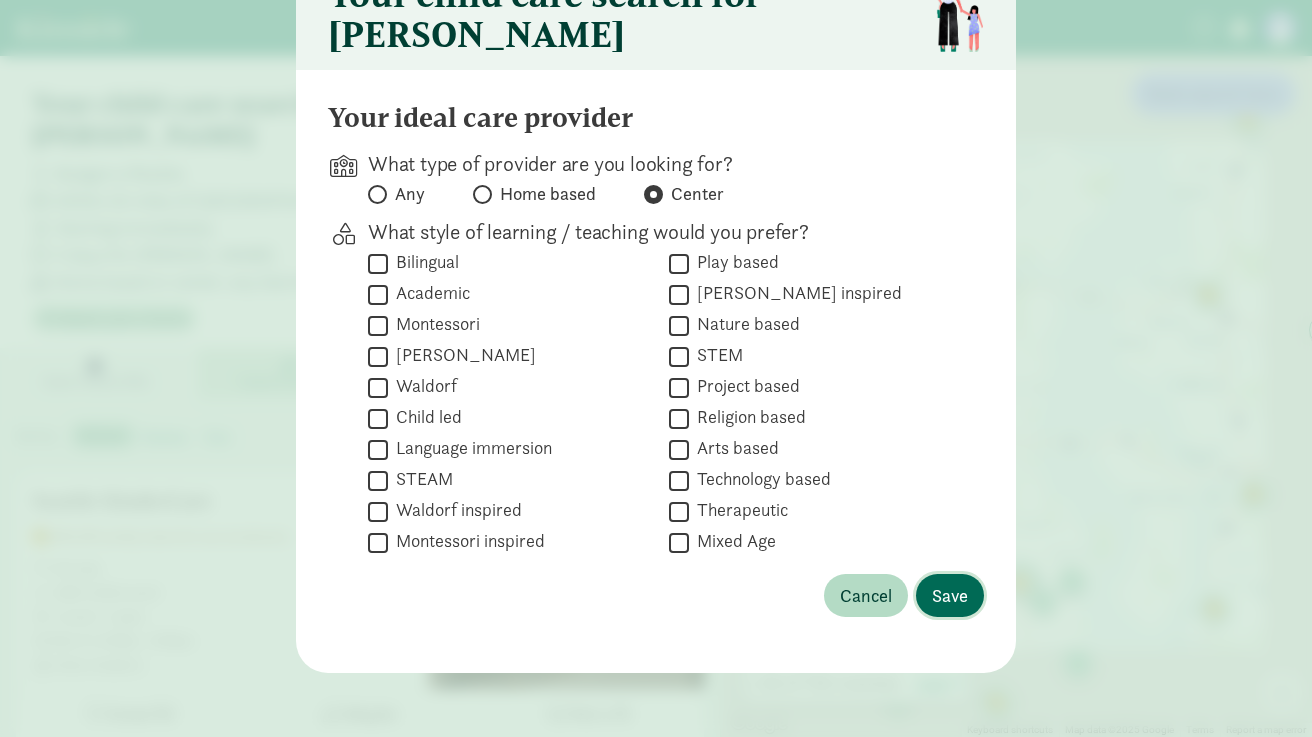 click on "Save" at bounding box center [950, 595] 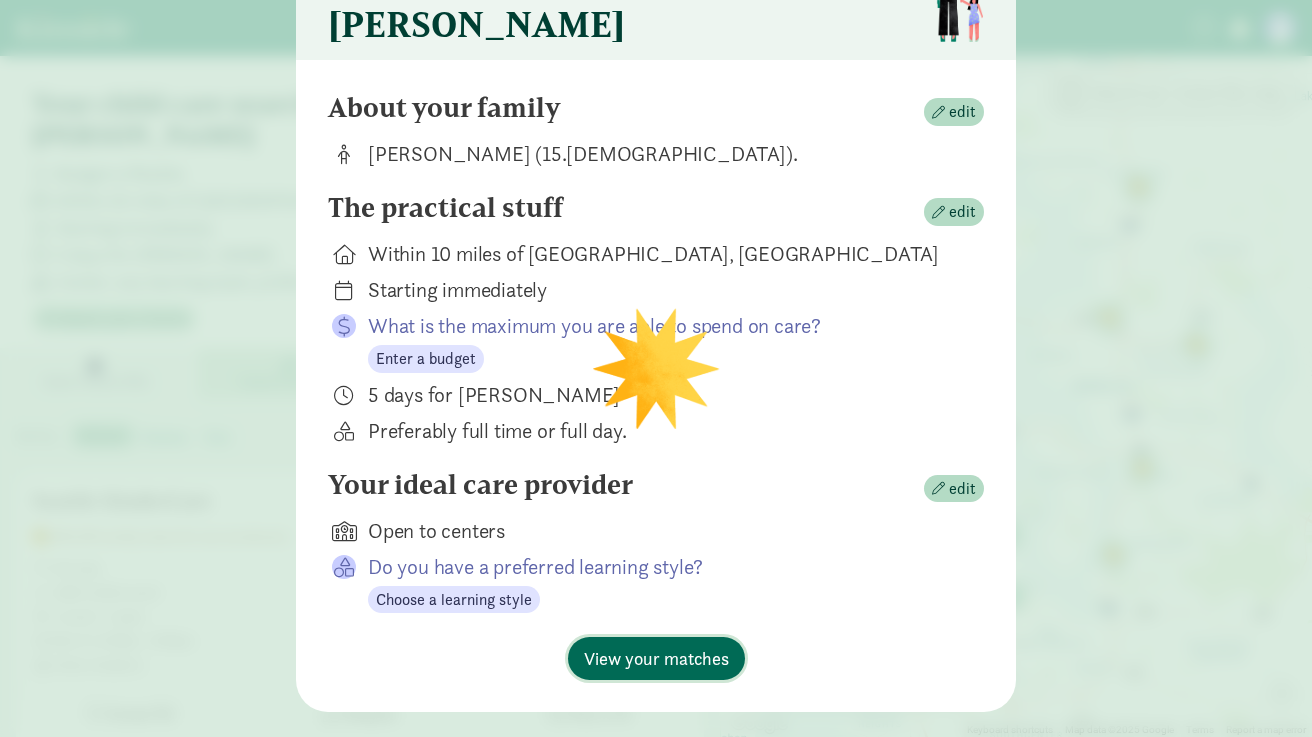 click on "View your matches" at bounding box center (656, 658) 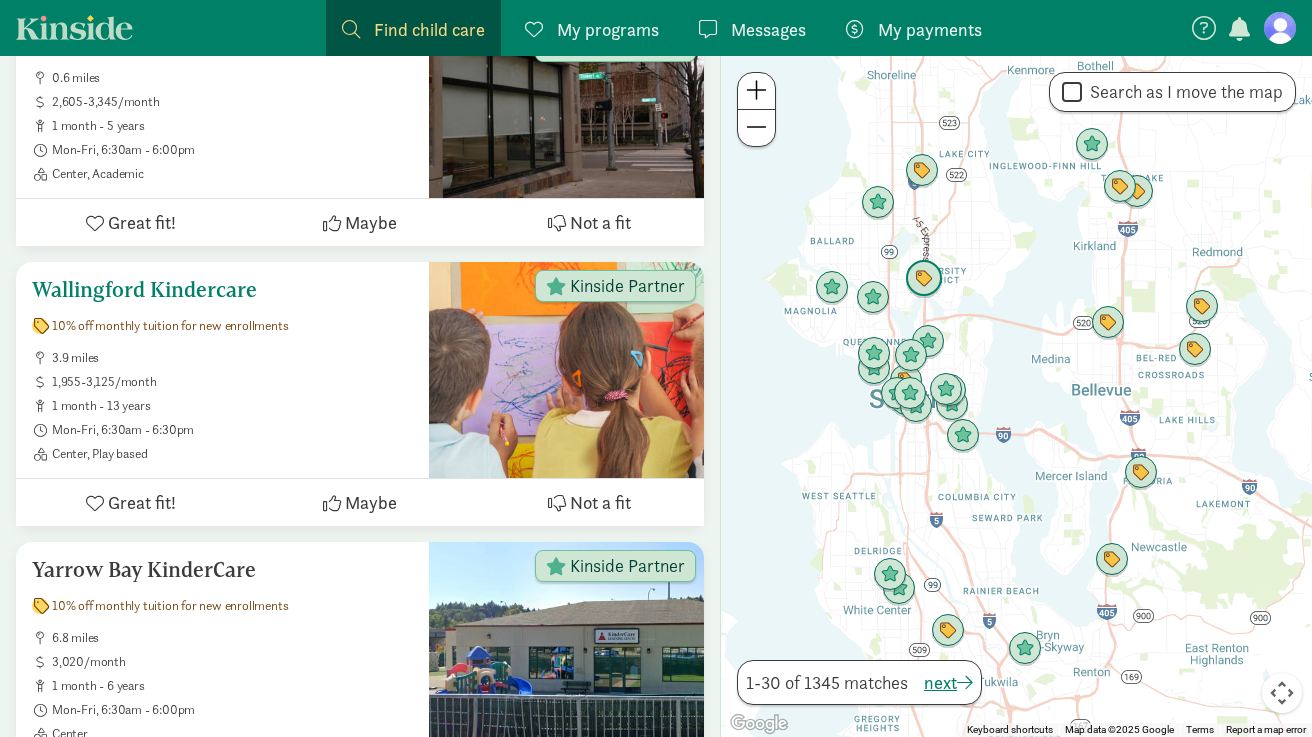 scroll, scrollTop: 478, scrollLeft: 0, axis: vertical 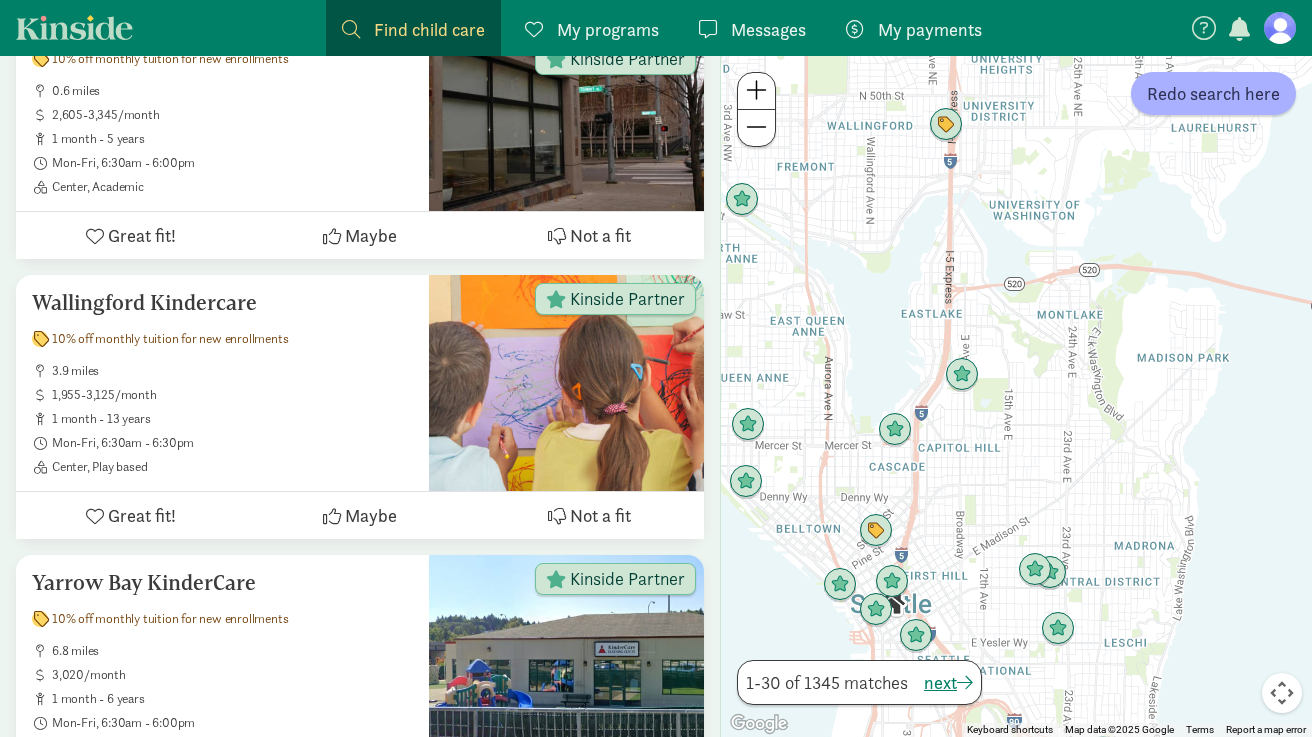 drag, startPoint x: 892, startPoint y: 281, endPoint x: 1248, endPoint y: 569, distance: 457.9083 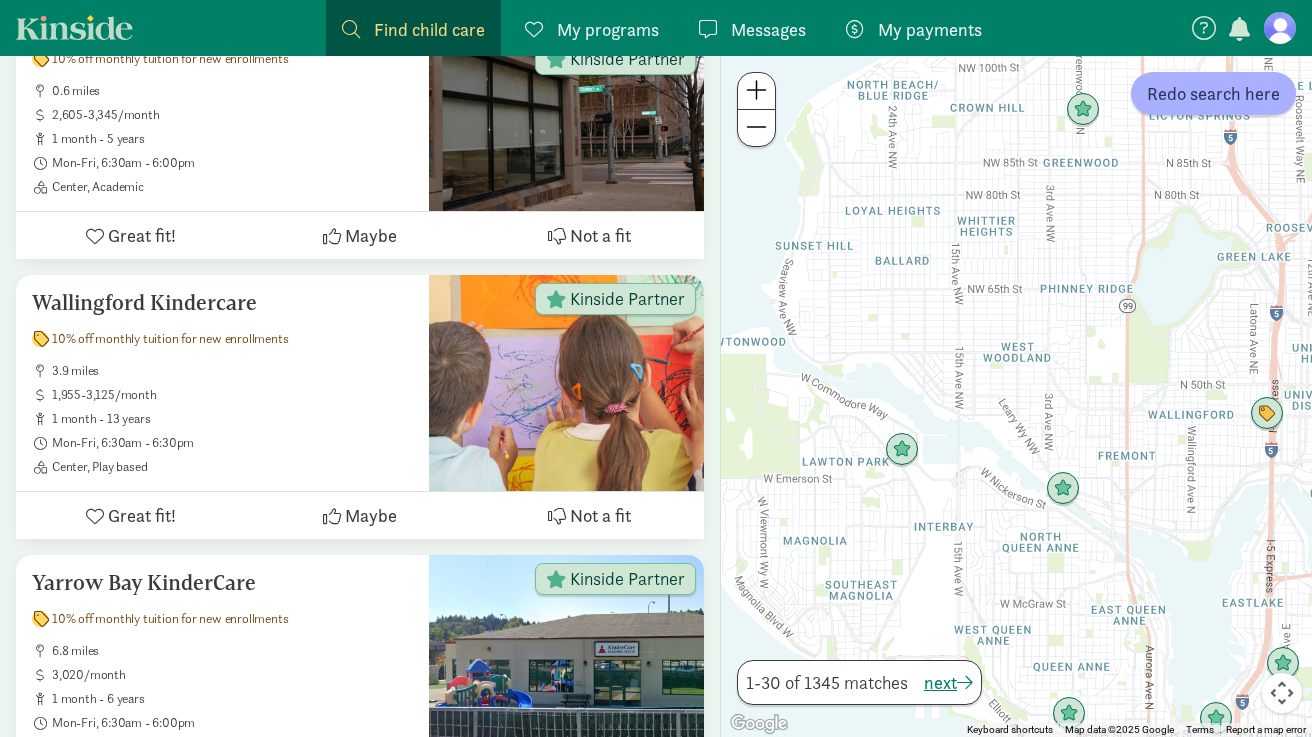 drag, startPoint x: 870, startPoint y: 267, endPoint x: 1177, endPoint y: 516, distance: 395.2847 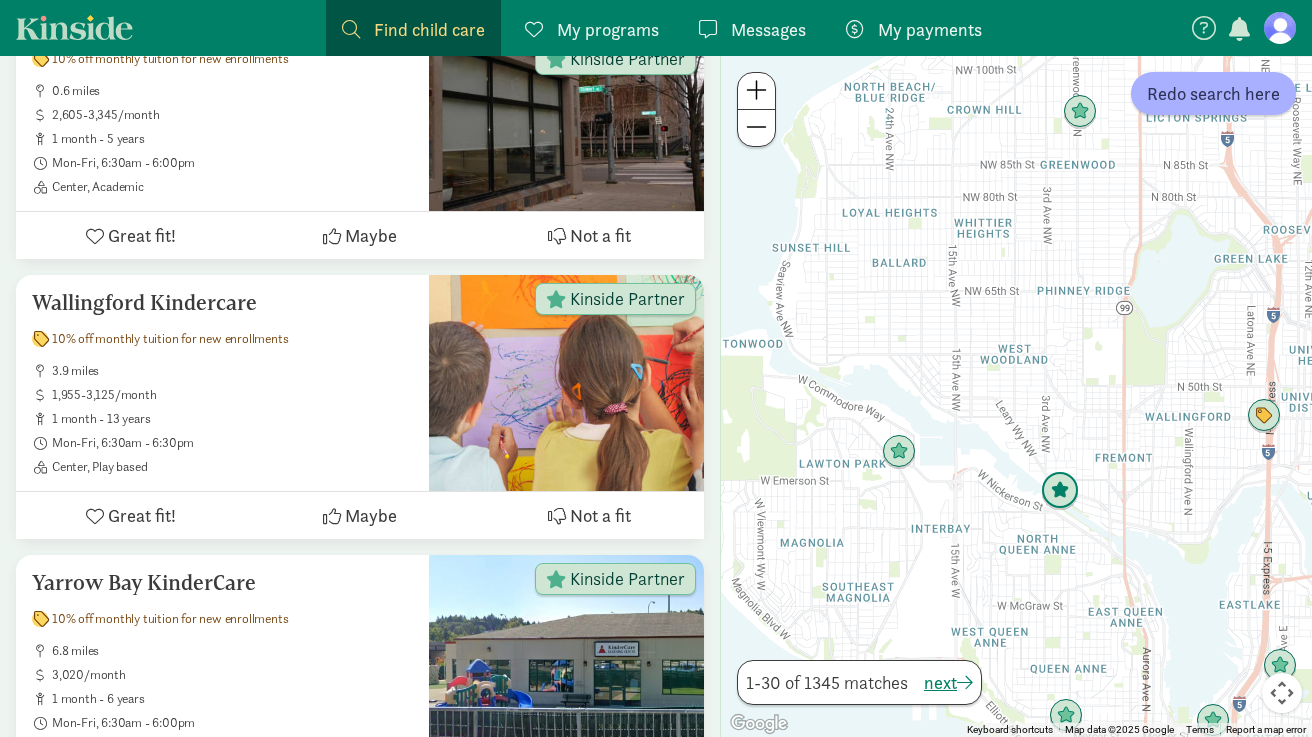 click at bounding box center (1060, 491) 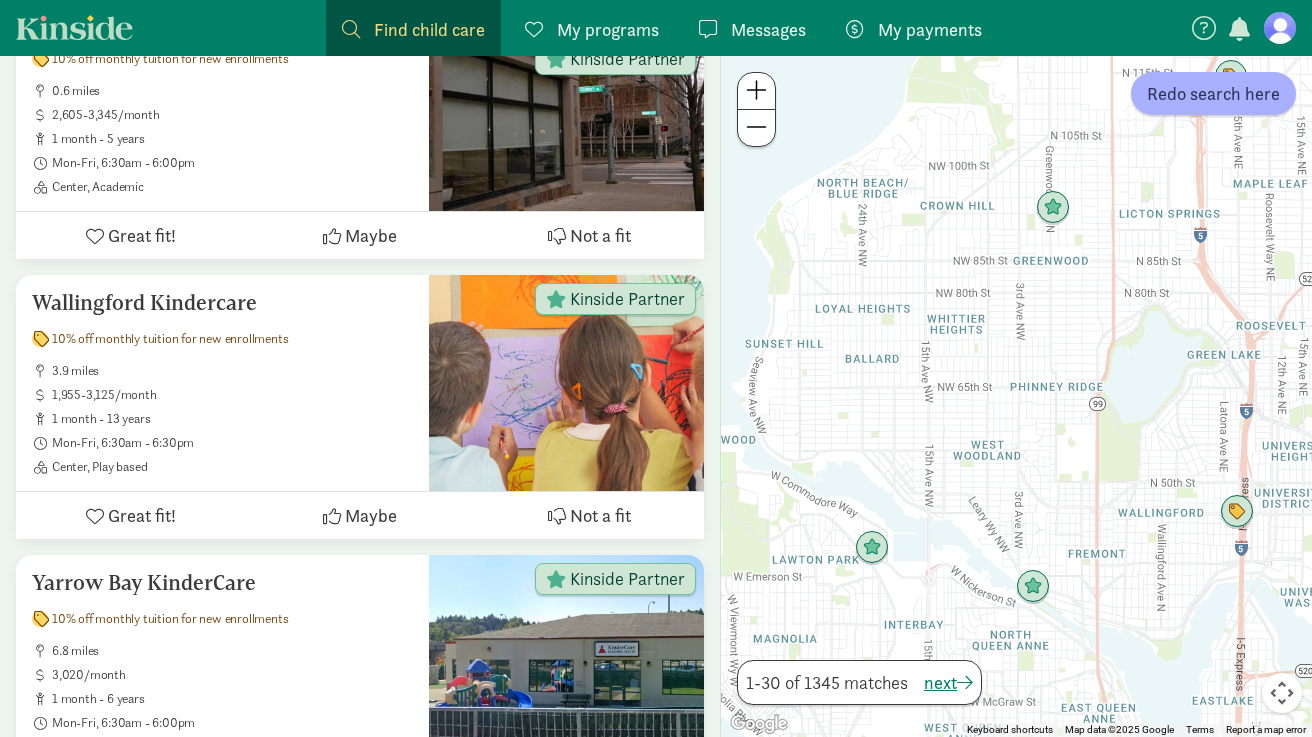 drag, startPoint x: 1103, startPoint y: 499, endPoint x: 1070, endPoint y: 478, distance: 39.115215 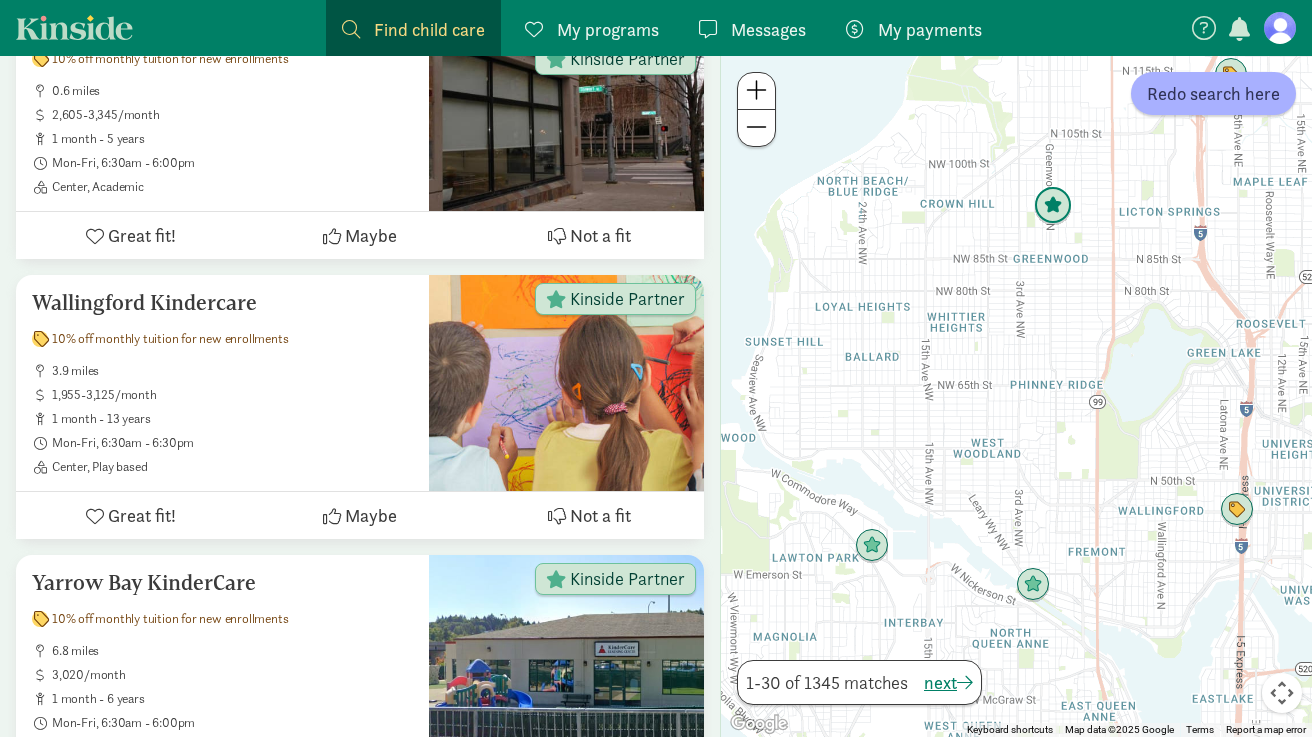 click at bounding box center (1053, 206) 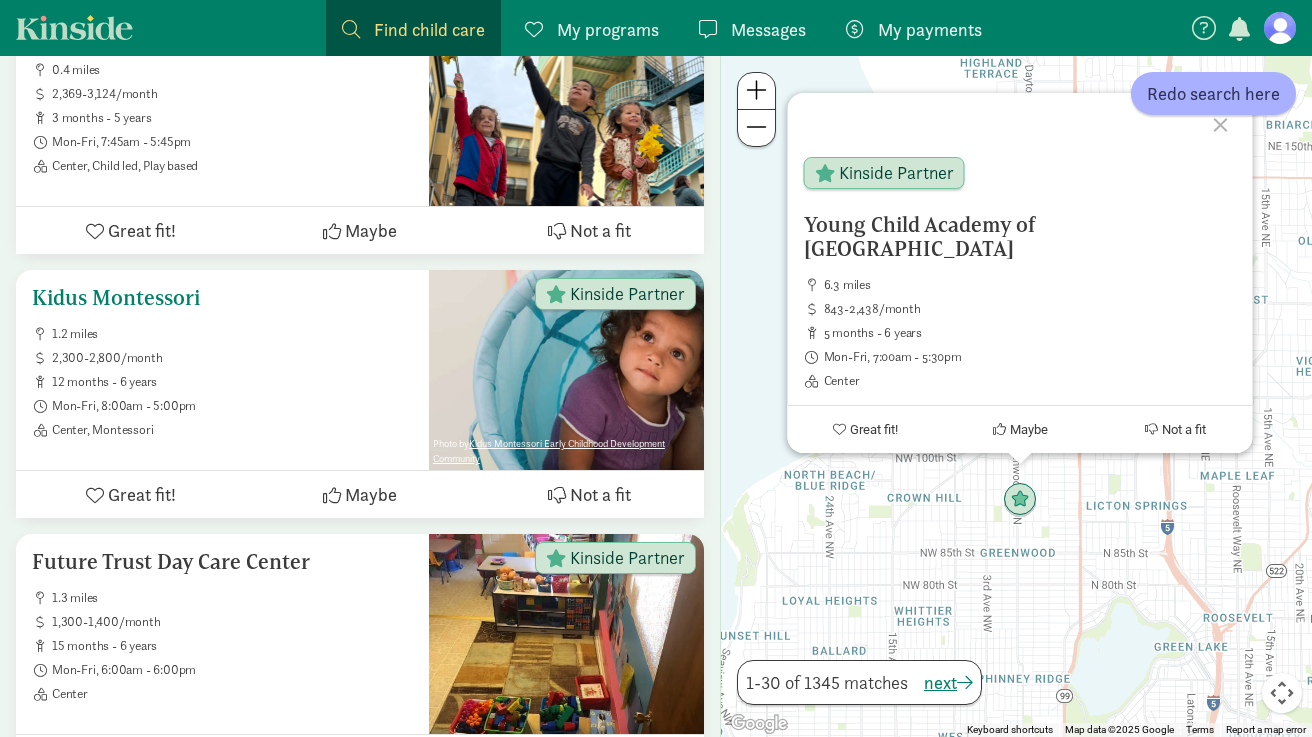 scroll, scrollTop: 6309, scrollLeft: 0, axis: vertical 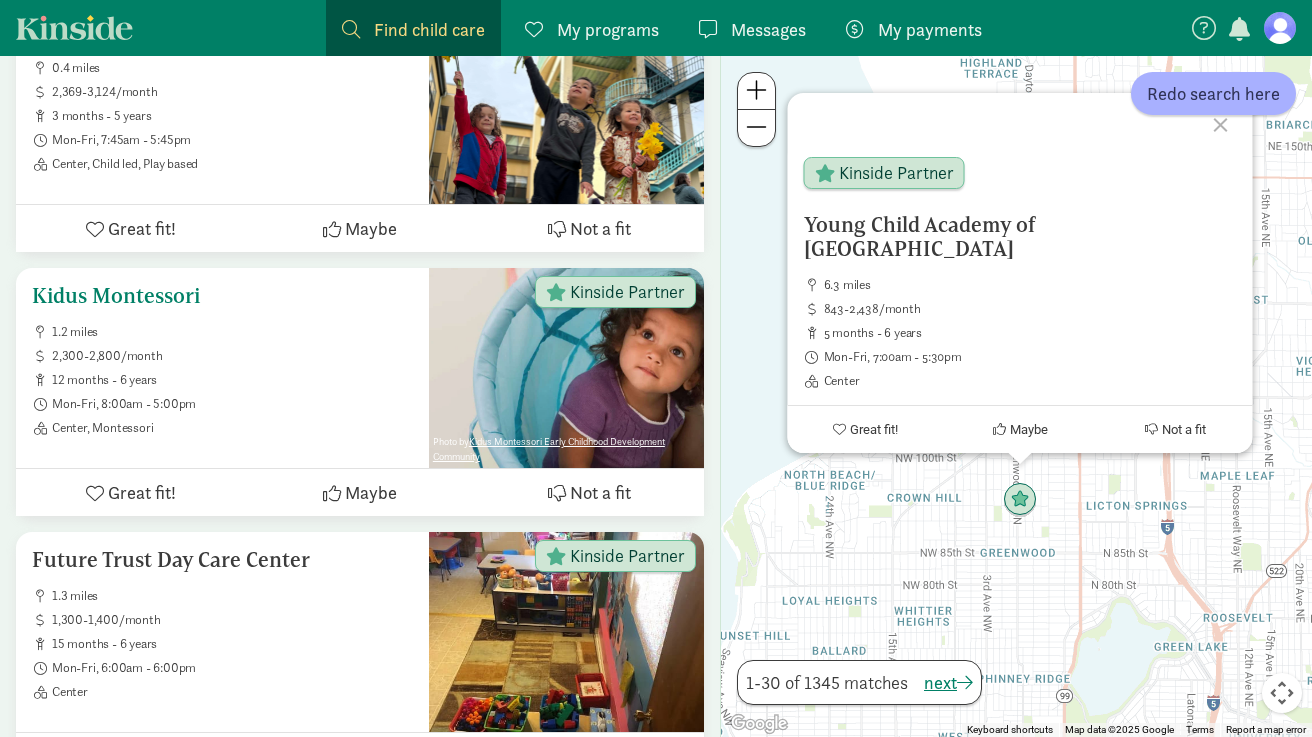 click on "Kidus Montessori" at bounding box center [222, 296] 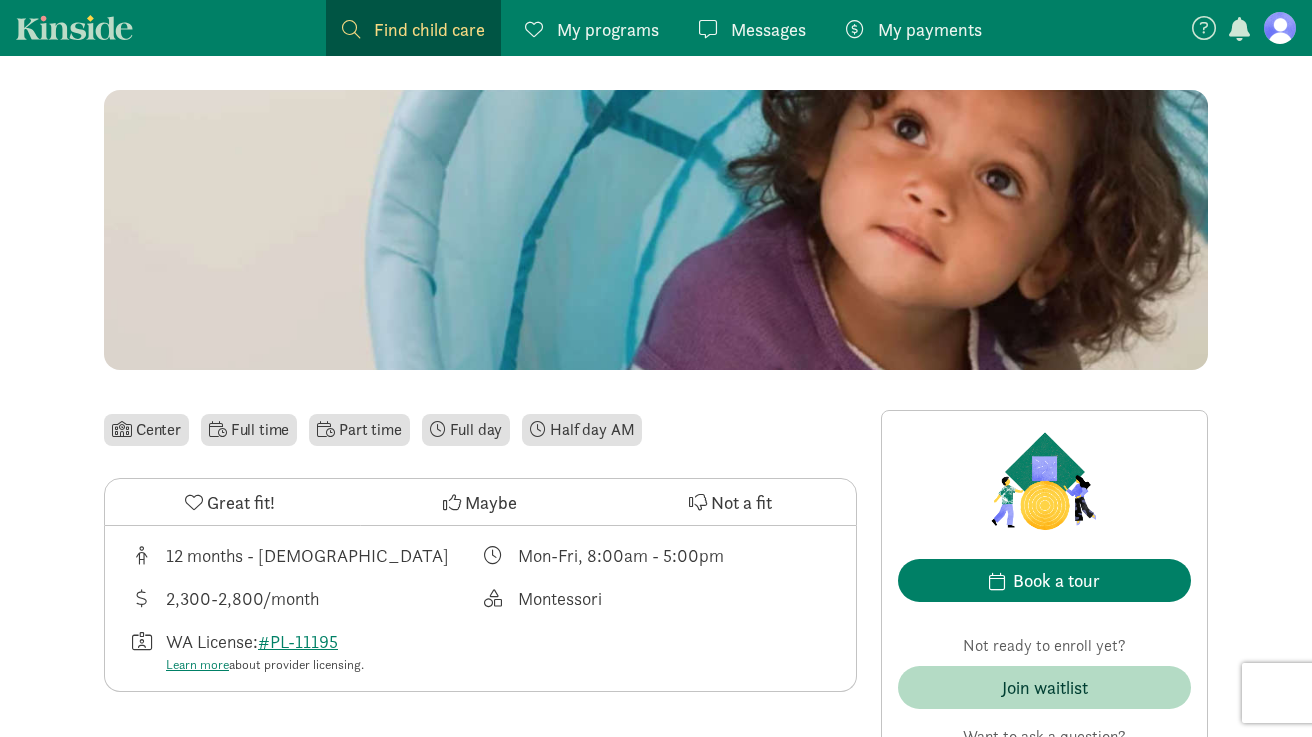 scroll, scrollTop: 0, scrollLeft: 0, axis: both 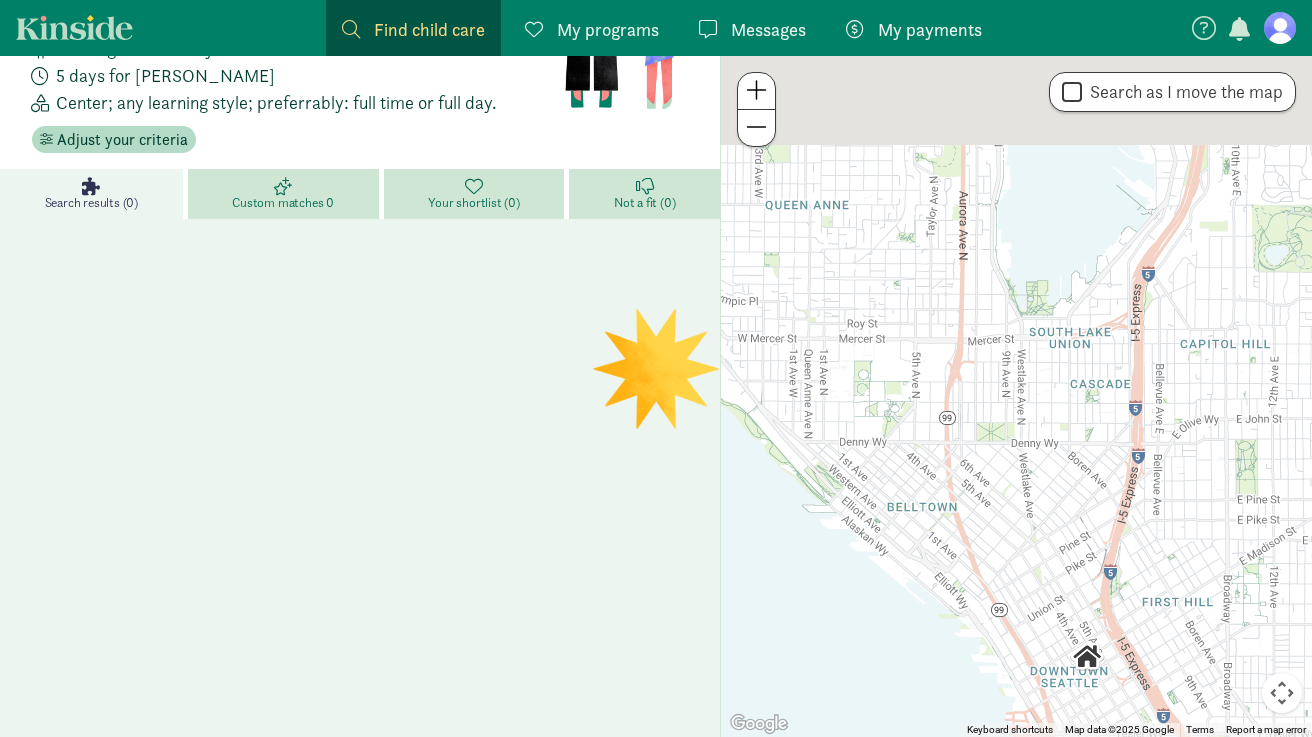 drag, startPoint x: 985, startPoint y: 263, endPoint x: 1054, endPoint y: 509, distance: 255.49364 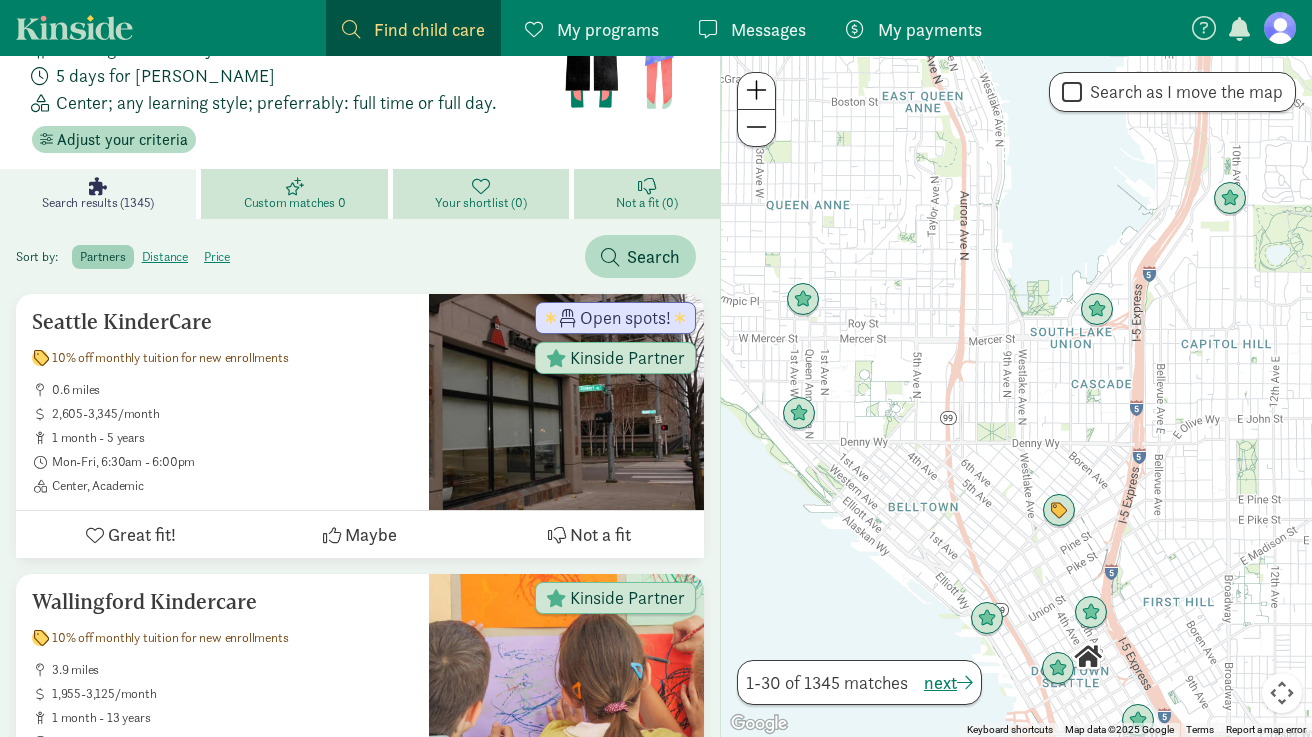 drag, startPoint x: 937, startPoint y: 390, endPoint x: 952, endPoint y: 523, distance: 133.84319 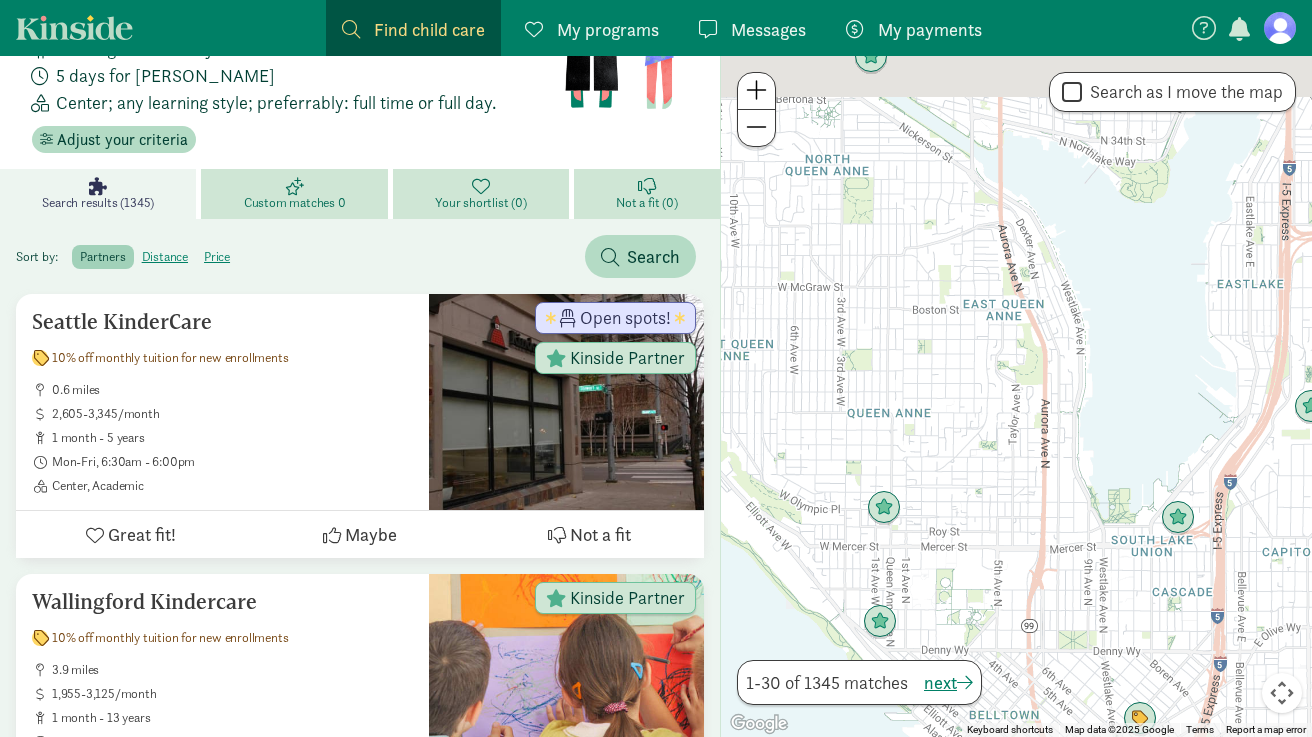 drag, startPoint x: 928, startPoint y: 271, endPoint x: 983, endPoint y: 522, distance: 256.95526 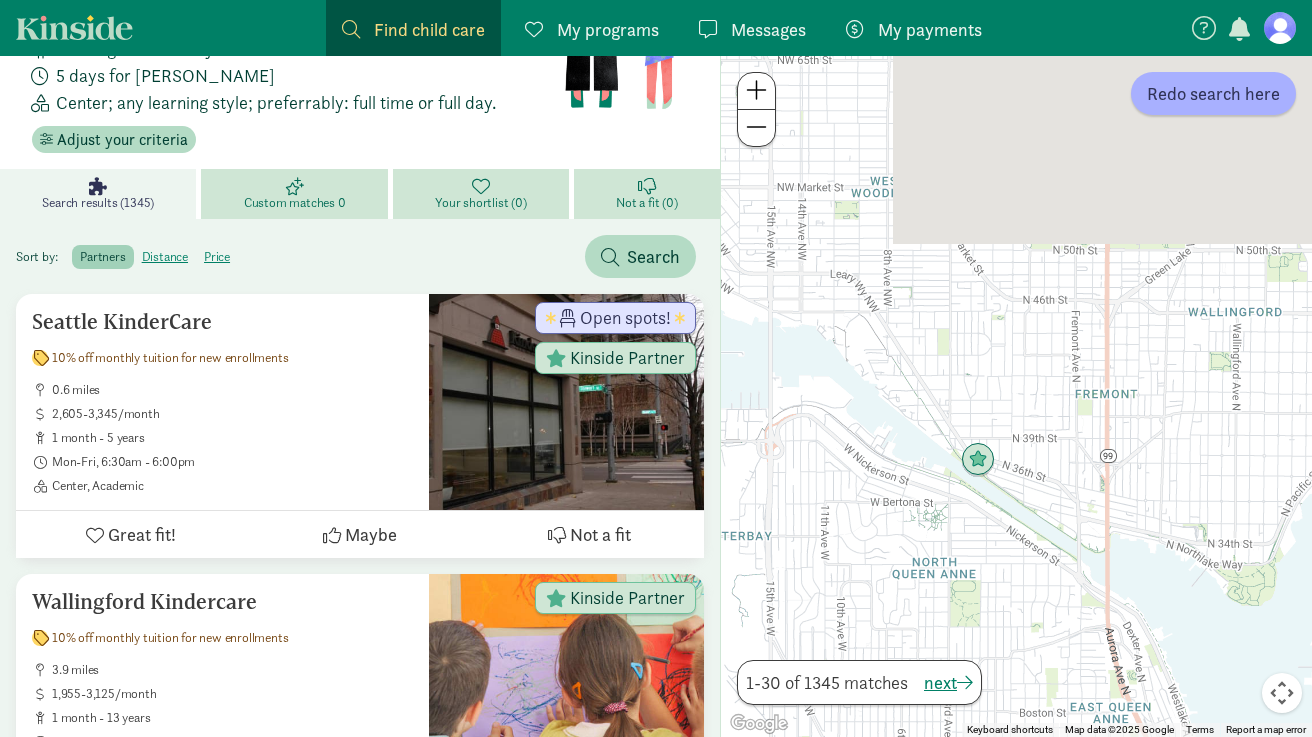 drag, startPoint x: 898, startPoint y: 271, endPoint x: 1063, endPoint y: 707, distance: 466.177 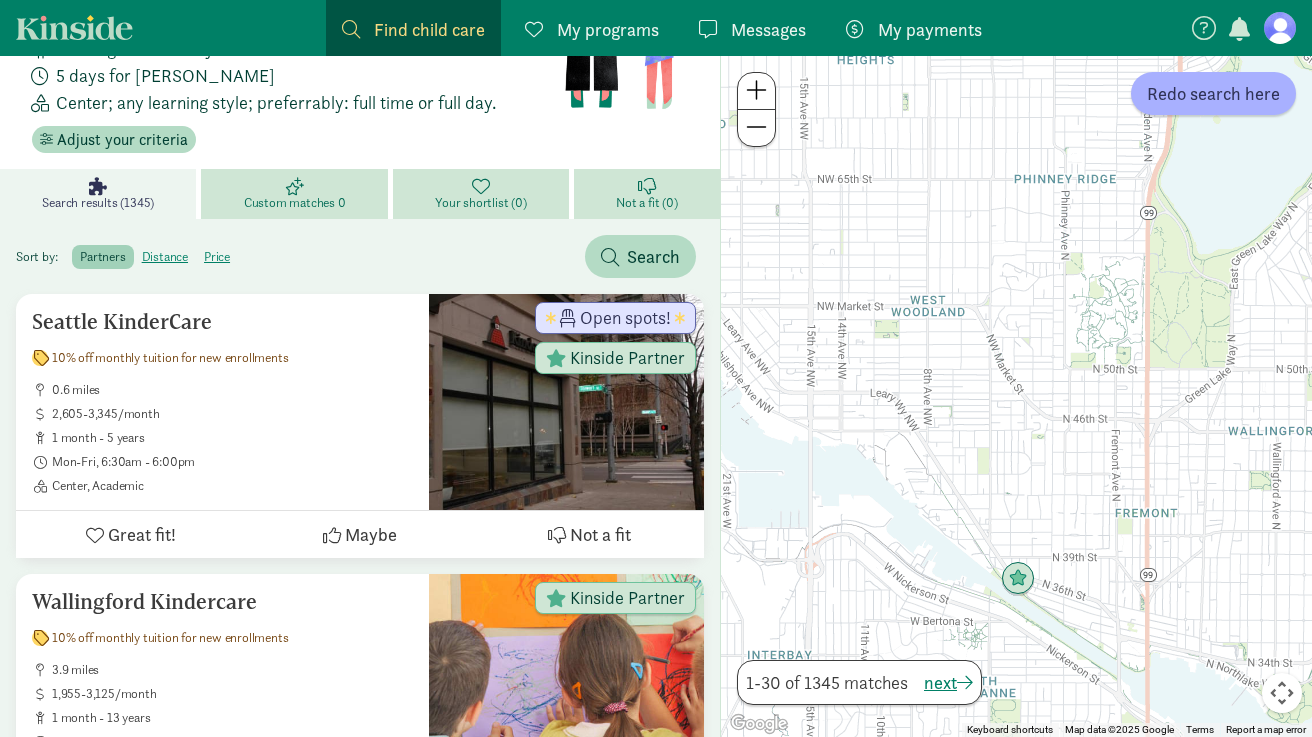 drag, startPoint x: 1009, startPoint y: 399, endPoint x: 1014, endPoint y: 505, distance: 106.11786 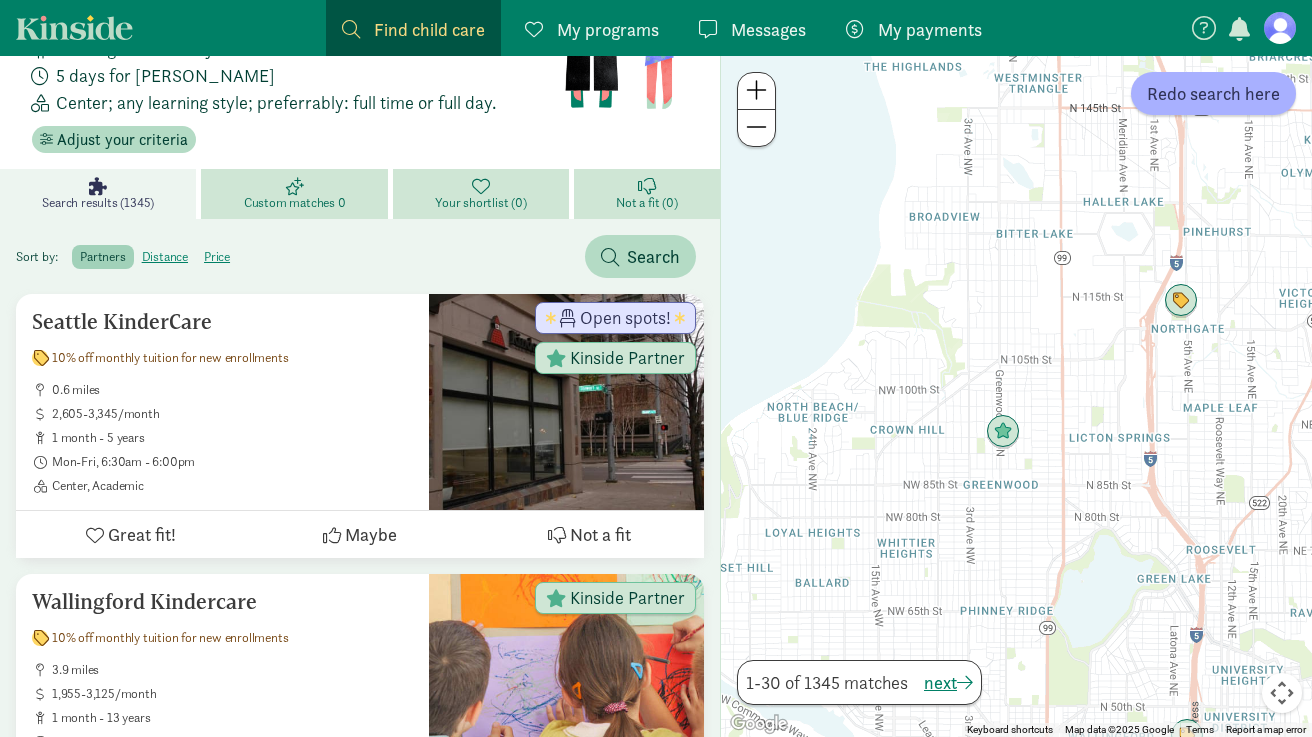 drag, startPoint x: 1086, startPoint y: 473, endPoint x: 909, endPoint y: 575, distance: 204.28656 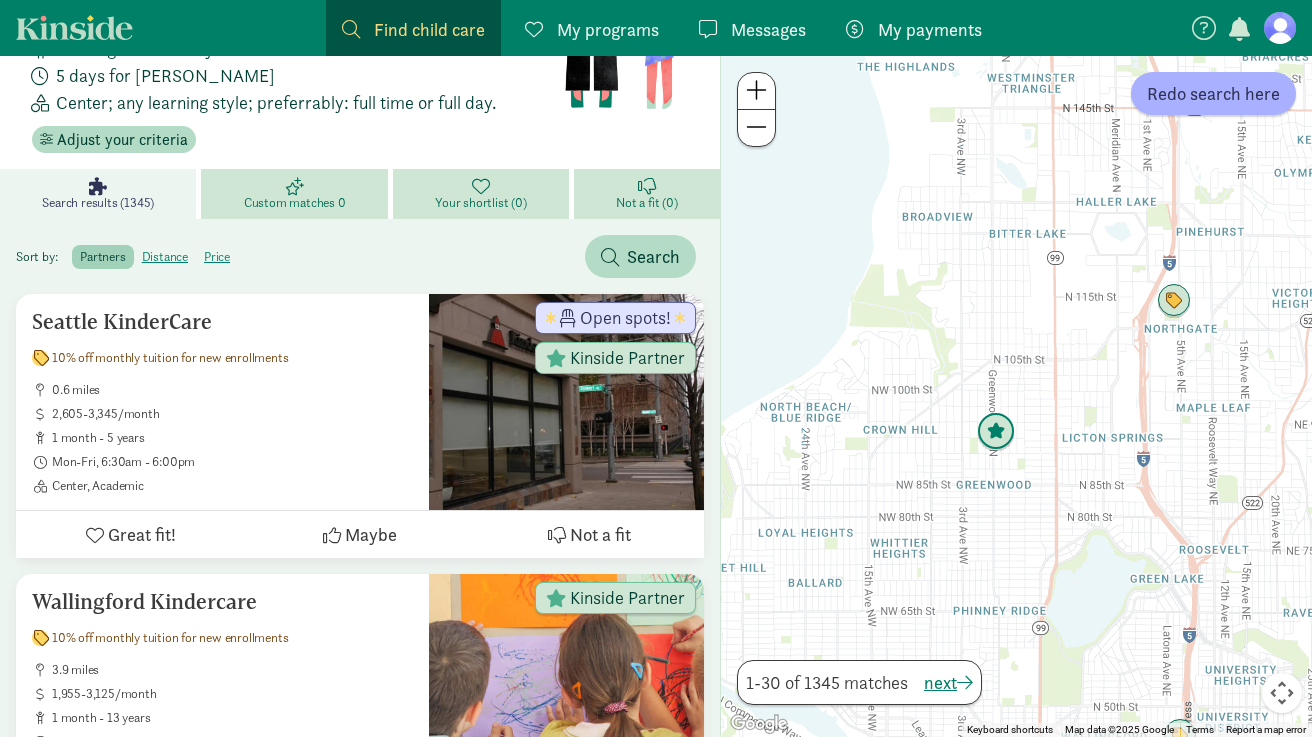 click at bounding box center [996, 432] 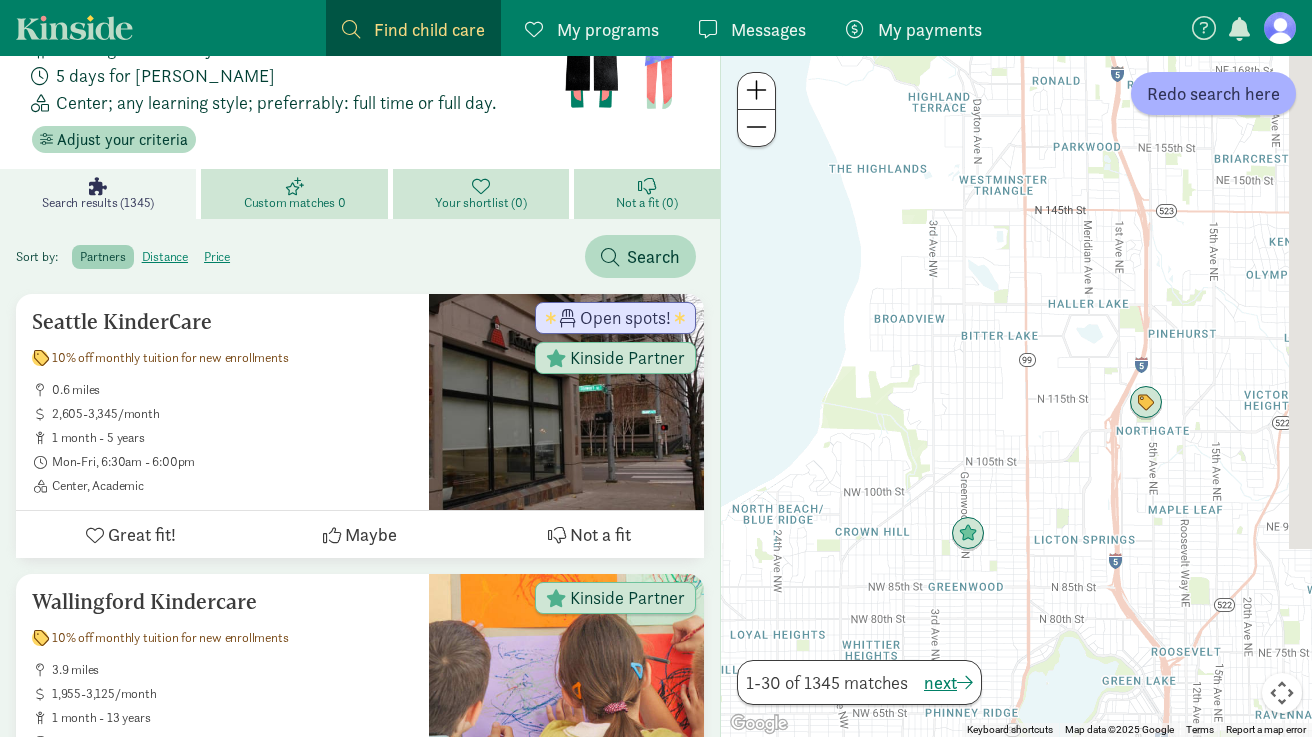 drag, startPoint x: 906, startPoint y: 524, endPoint x: 887, endPoint y: 530, distance: 19.924858 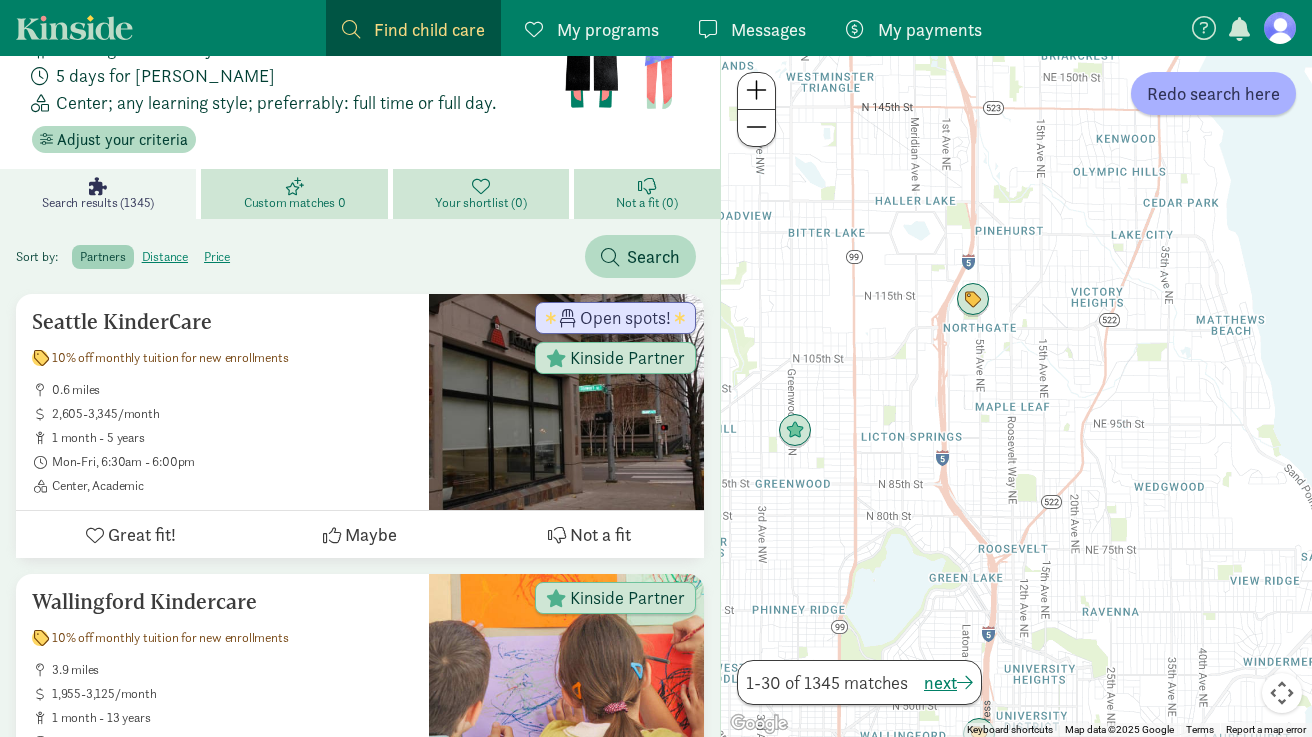 drag, startPoint x: 1052, startPoint y: 390, endPoint x: 885, endPoint y: 288, distance: 195.68597 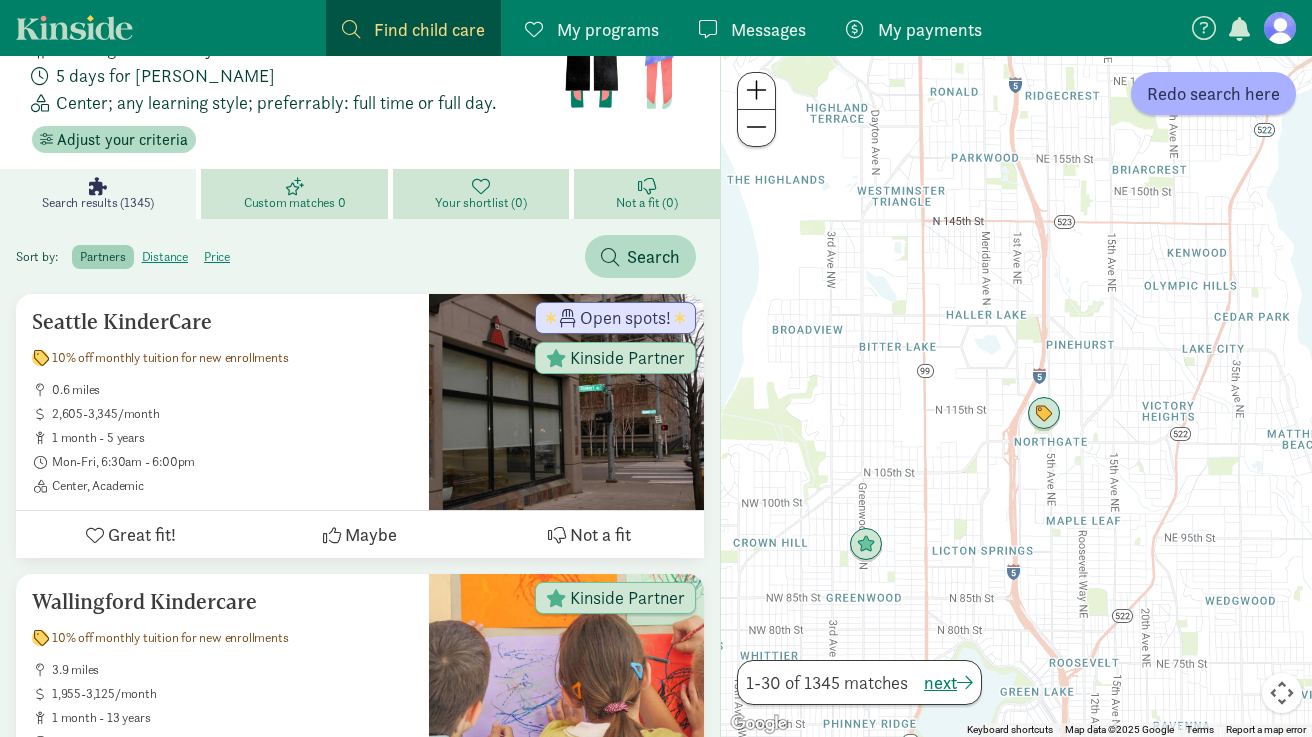 drag, startPoint x: 920, startPoint y: 386, endPoint x: 957, endPoint y: 436, distance: 62.201286 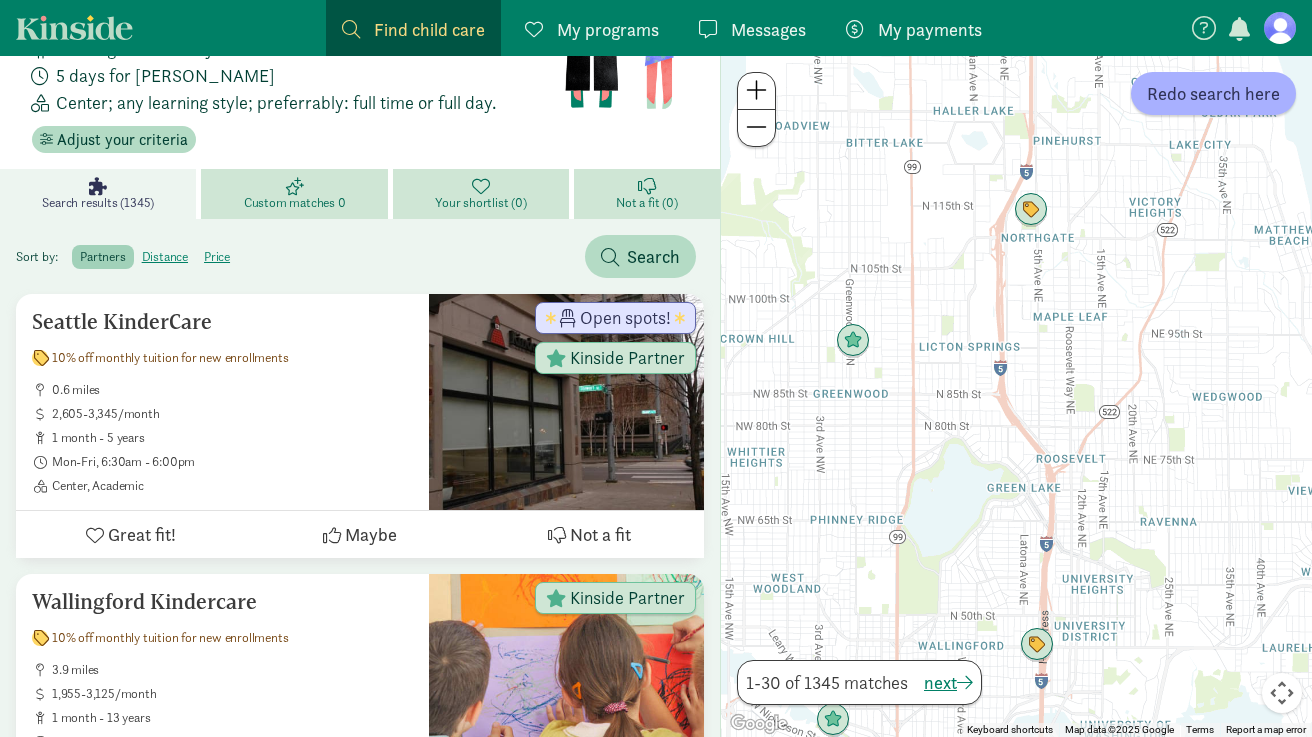 drag, startPoint x: 954, startPoint y: 414, endPoint x: 950, endPoint y: 215, distance: 199.04019 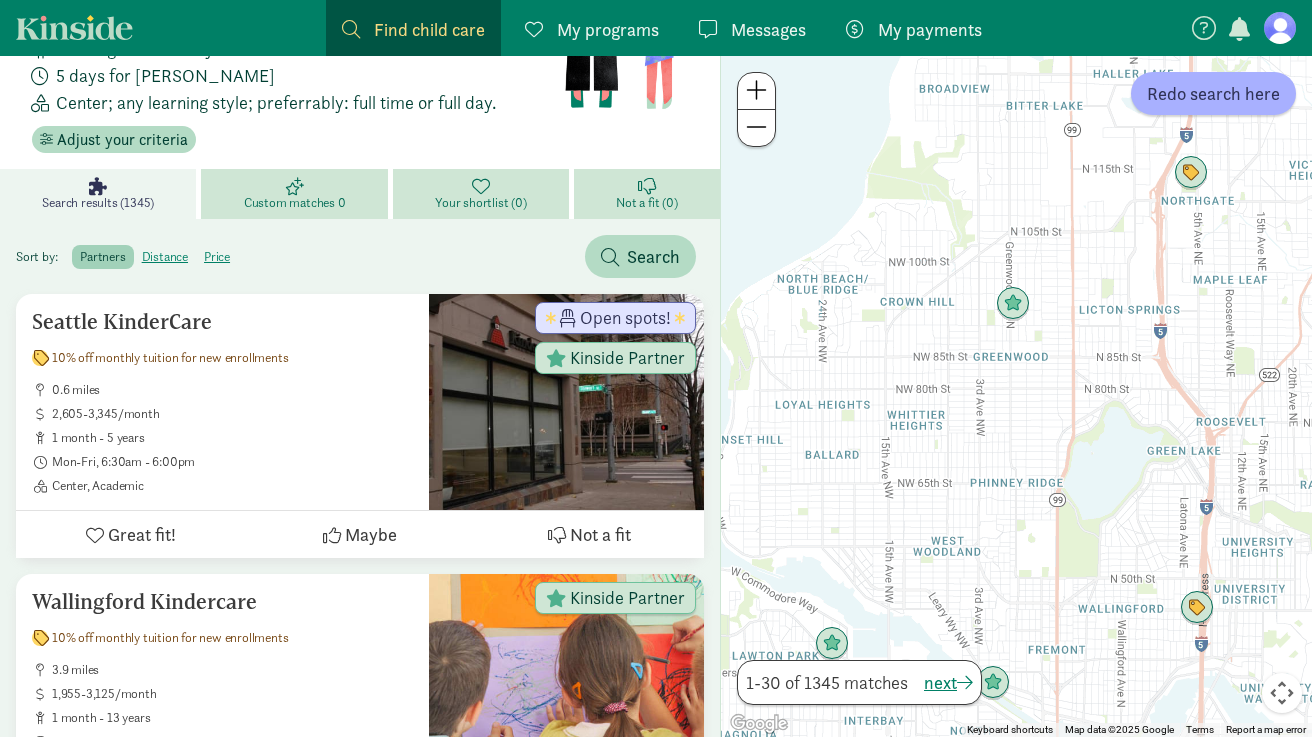 drag, startPoint x: 929, startPoint y: 388, endPoint x: 1083, endPoint y: 364, distance: 155.85892 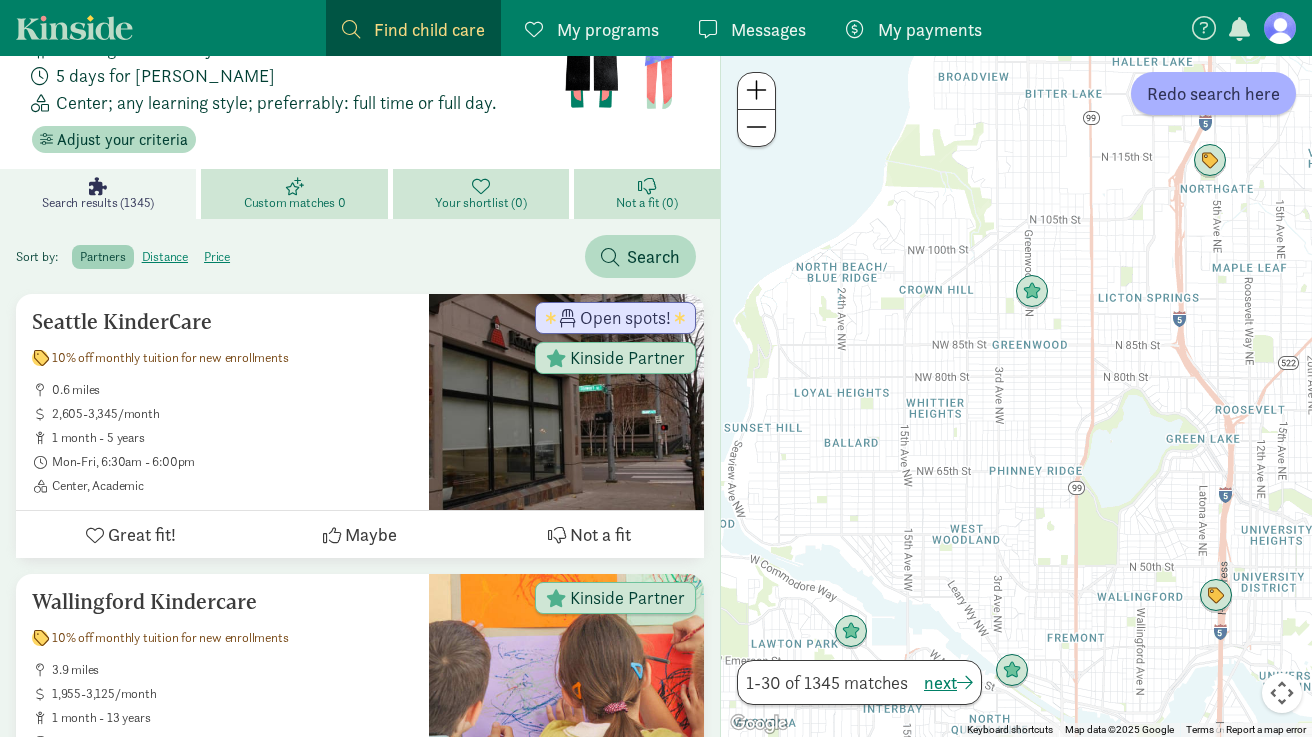 drag, startPoint x: 1036, startPoint y: 396, endPoint x: 1056, endPoint y: 383, distance: 23.853722 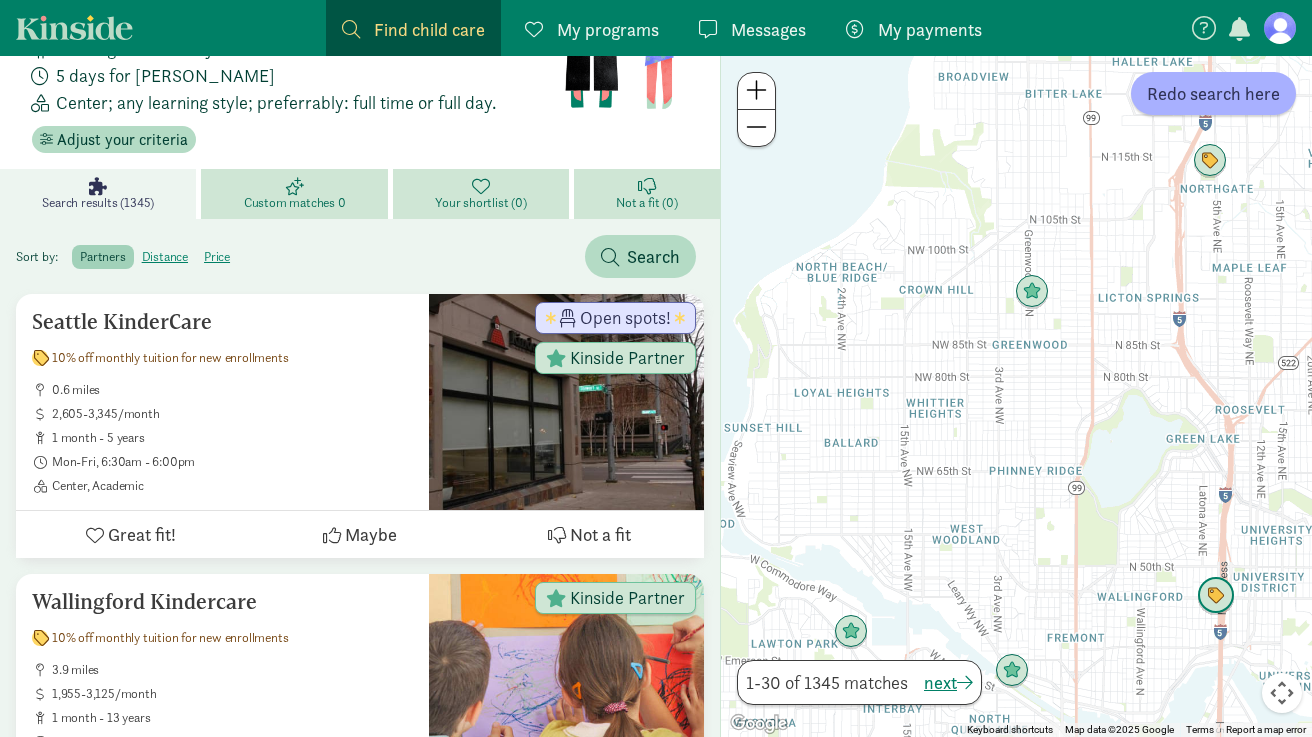 click at bounding box center [1216, 596] 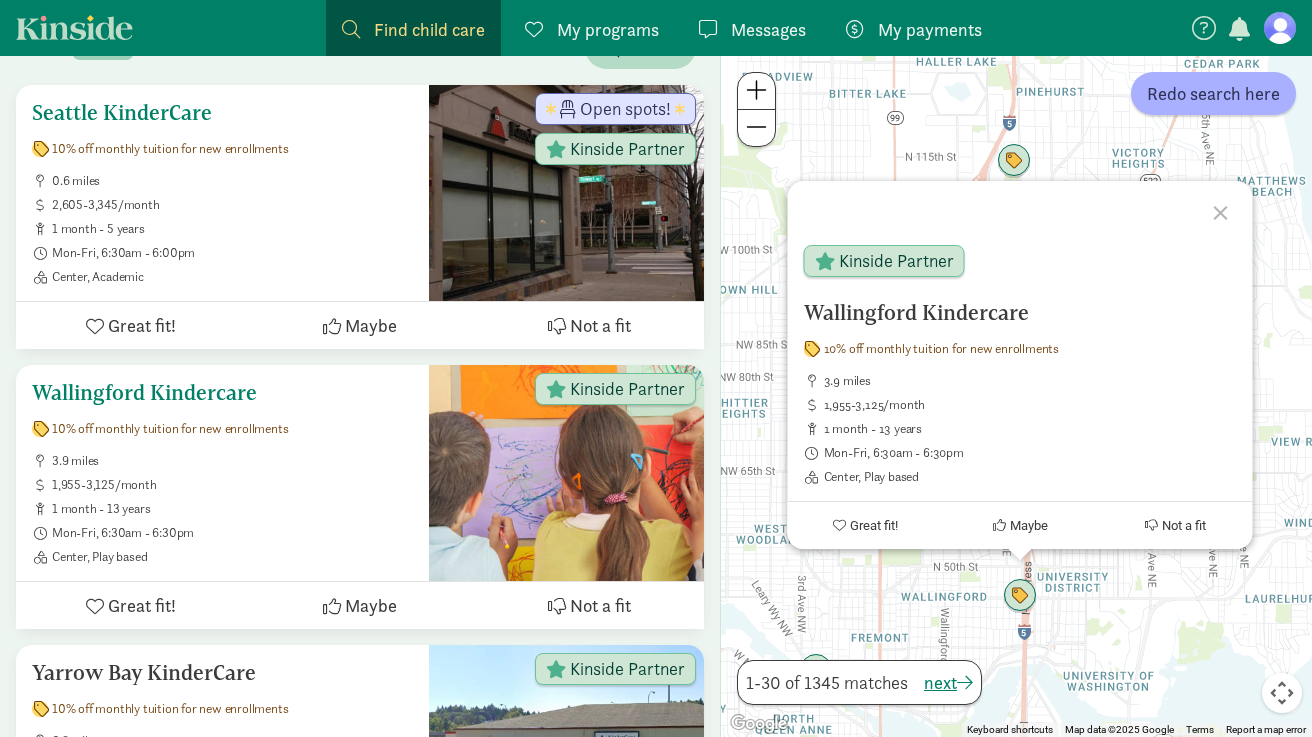 scroll, scrollTop: 400, scrollLeft: 0, axis: vertical 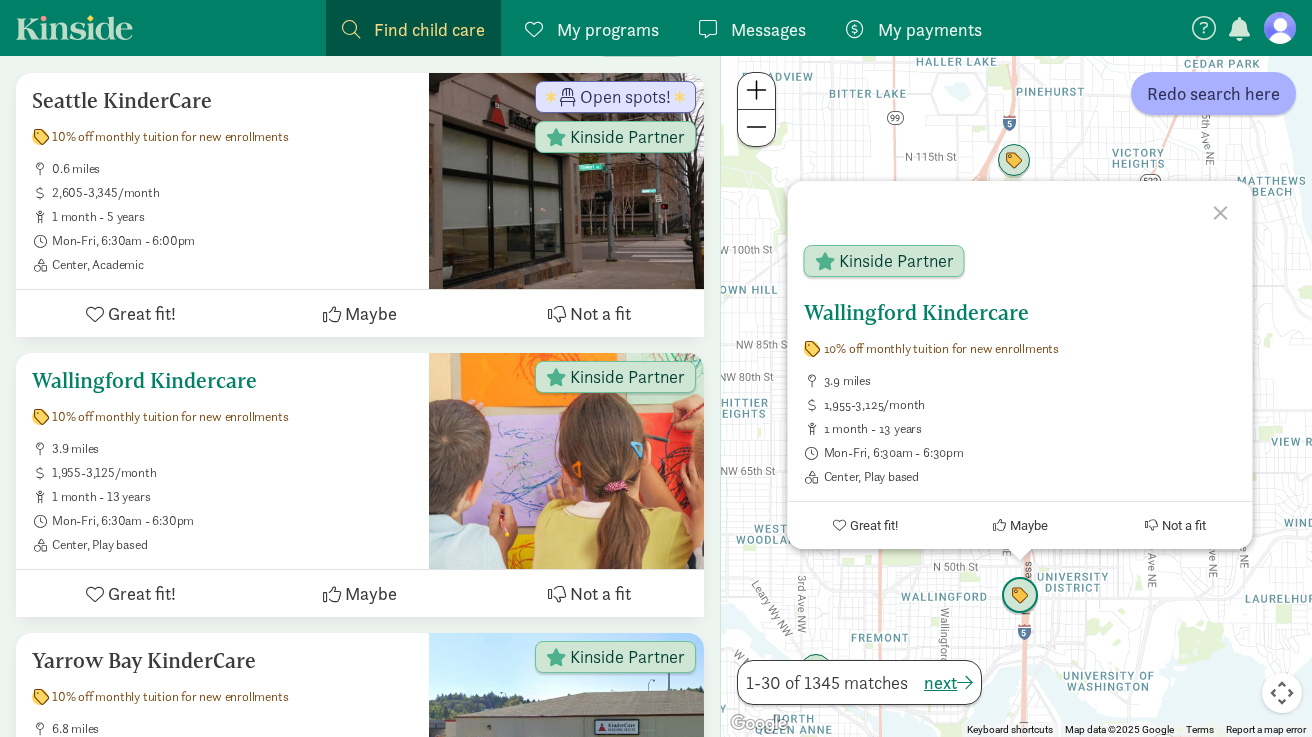 click on "Wallingford Kindercare" at bounding box center [222, 381] 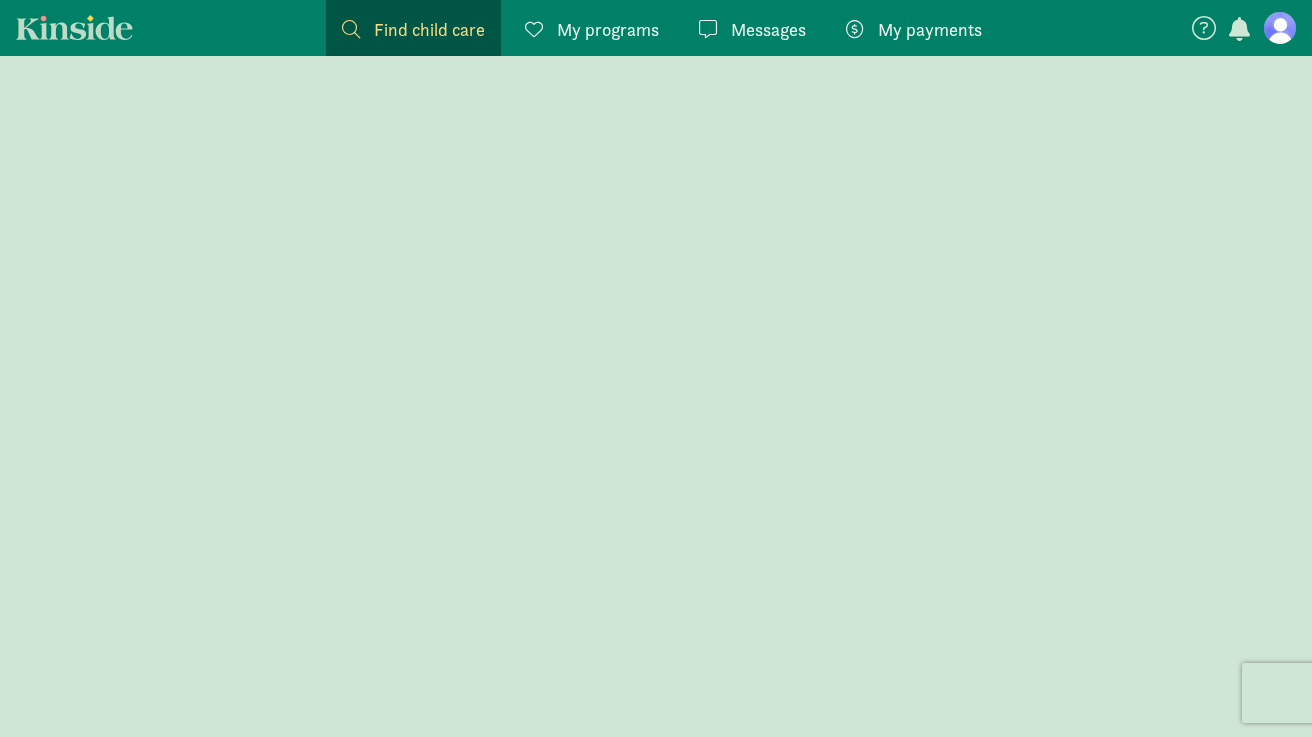 scroll, scrollTop: 0, scrollLeft: 0, axis: both 